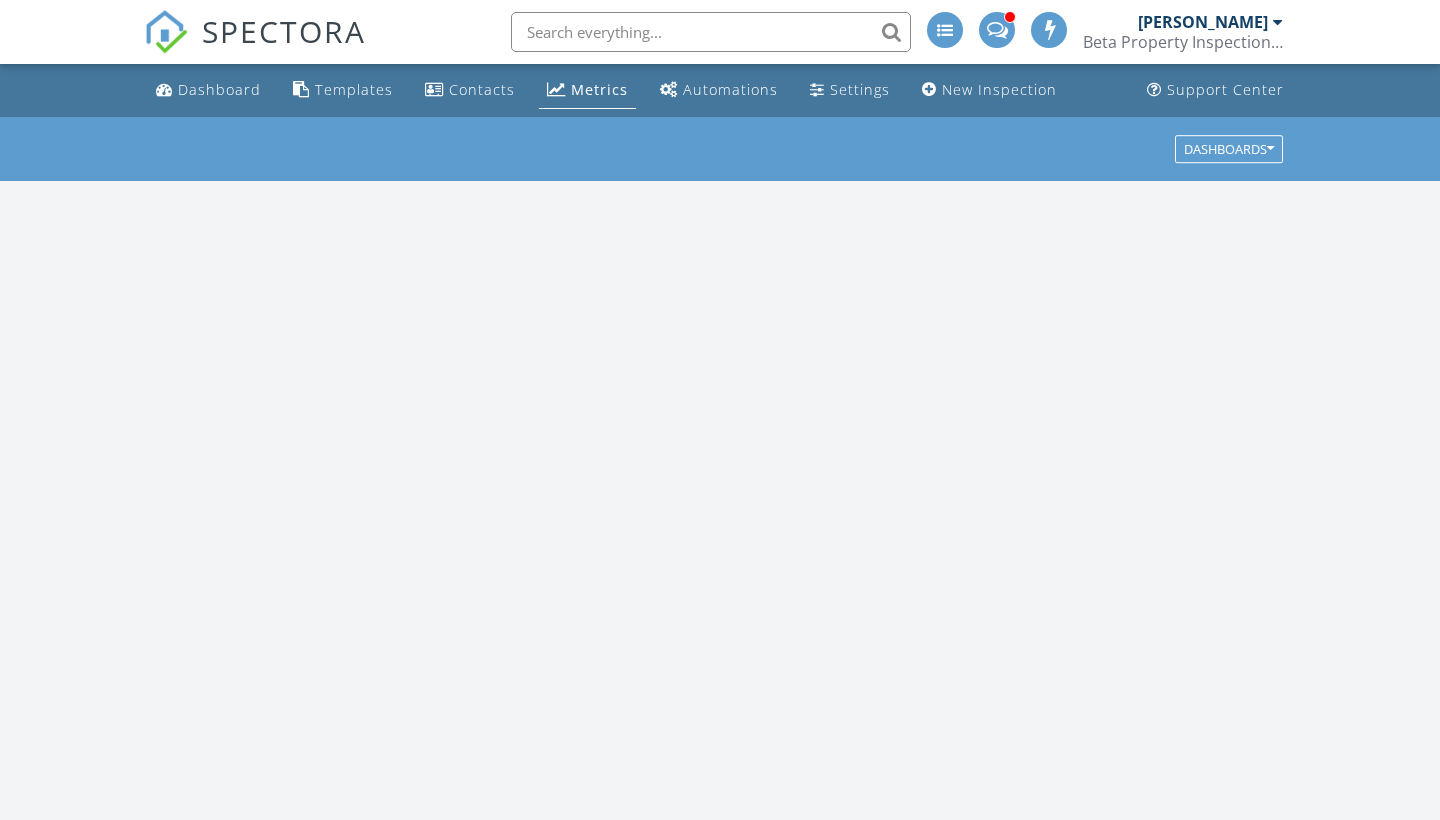 scroll, scrollTop: 0, scrollLeft: 0, axis: both 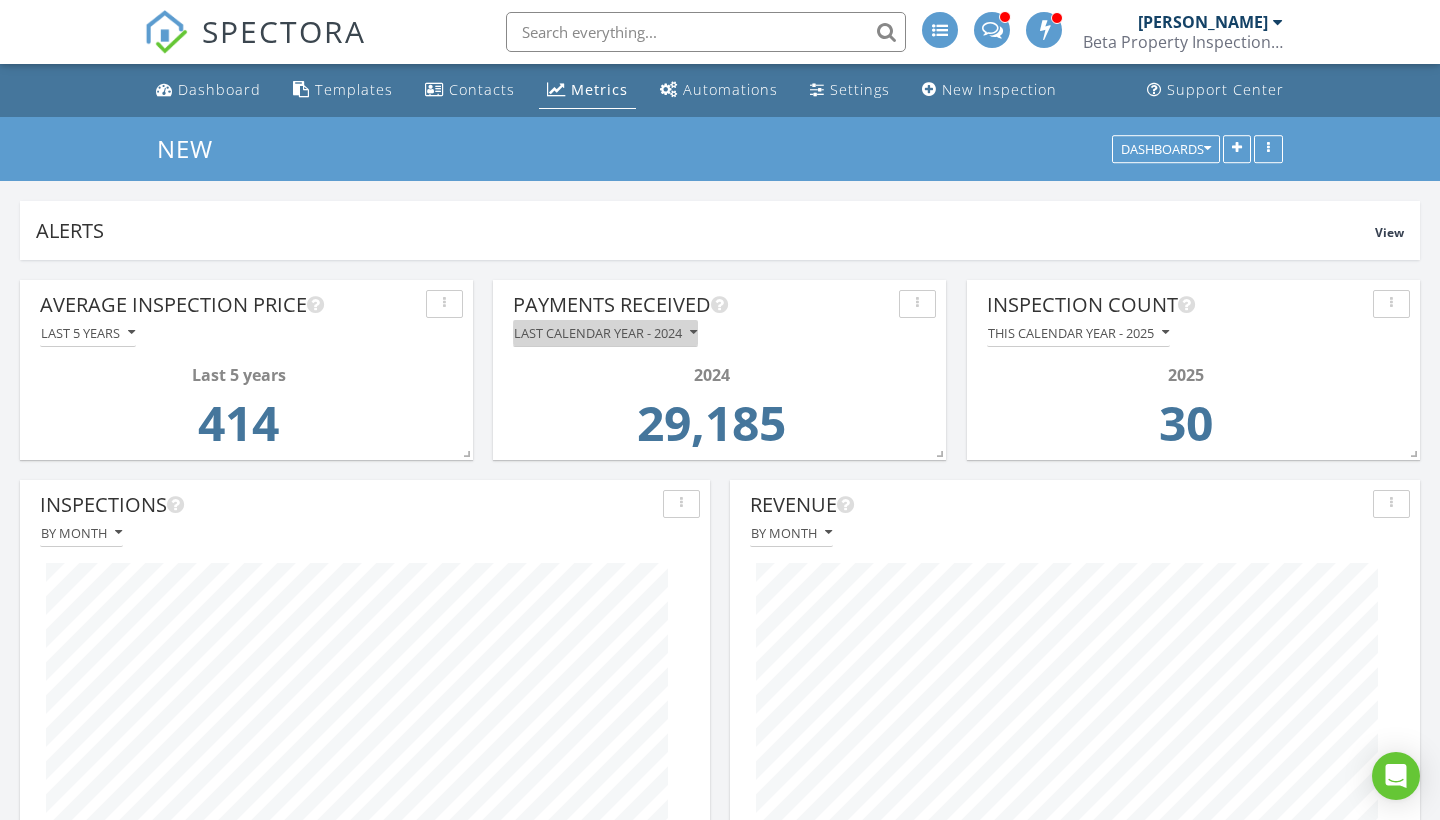 click on "Last calendar year - 2024" at bounding box center (605, 333) 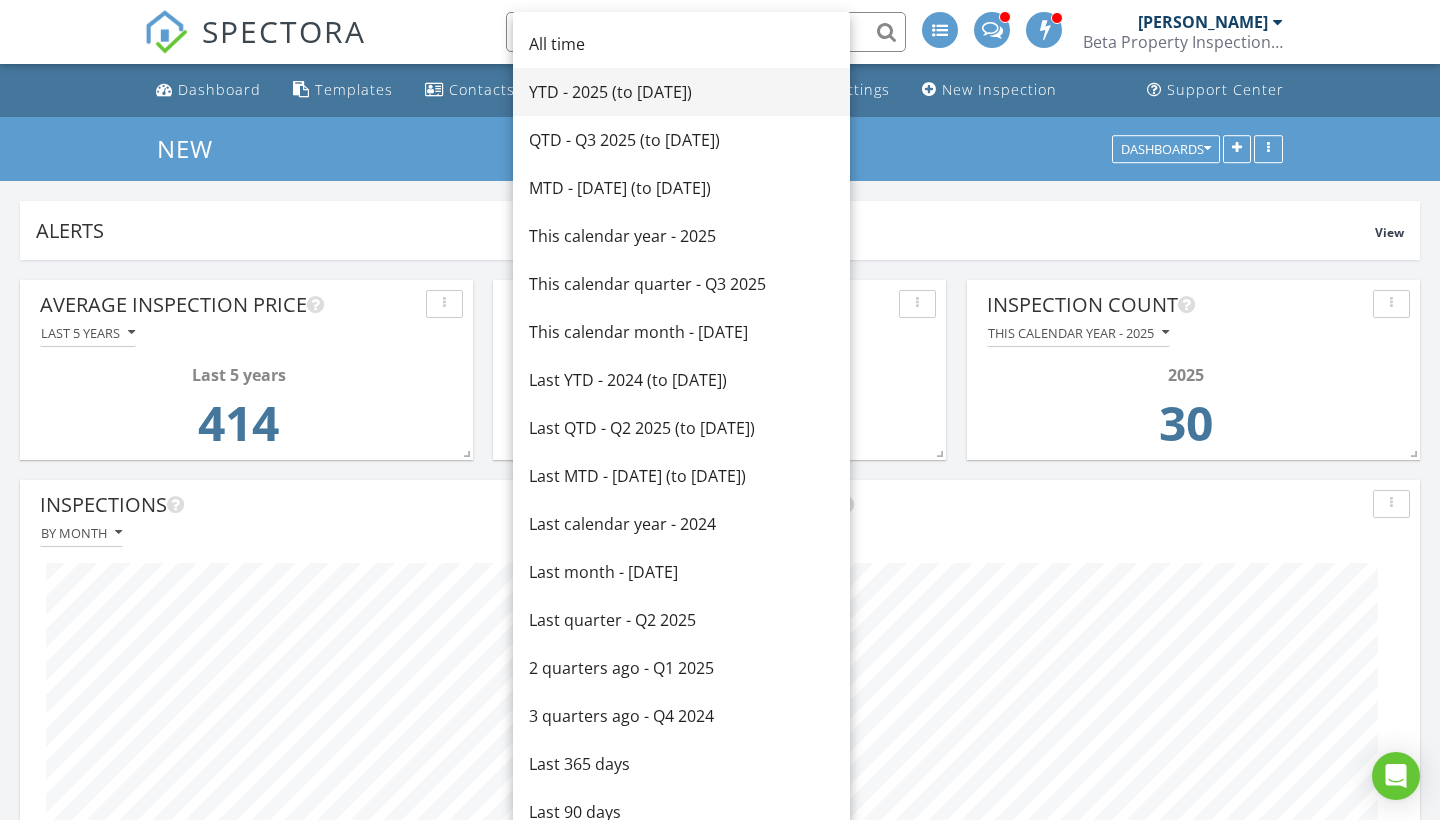 click on "YTD - 2025 (to [DATE])" at bounding box center (681, 92) 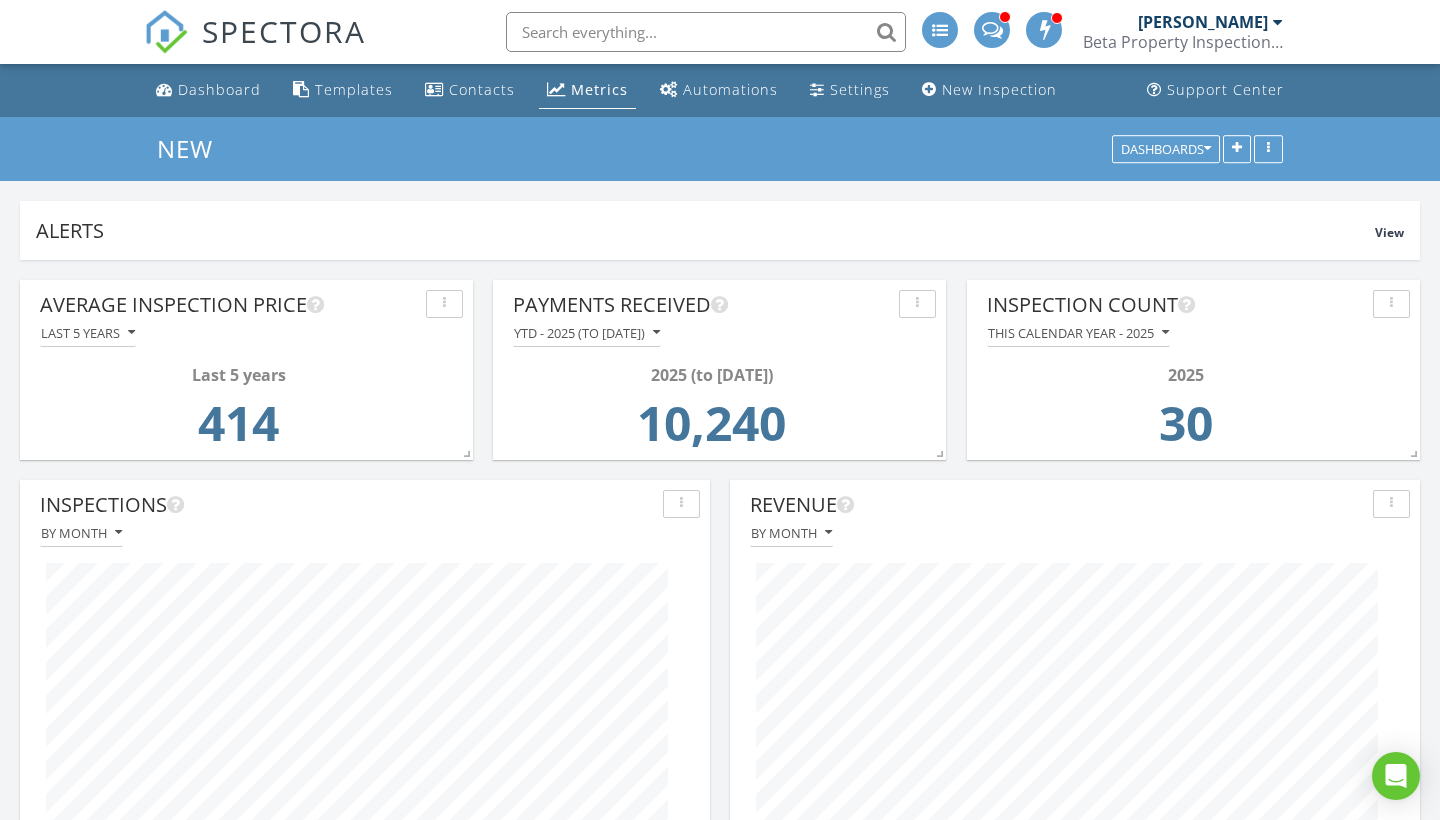 scroll, scrollTop: 0, scrollLeft: 0, axis: both 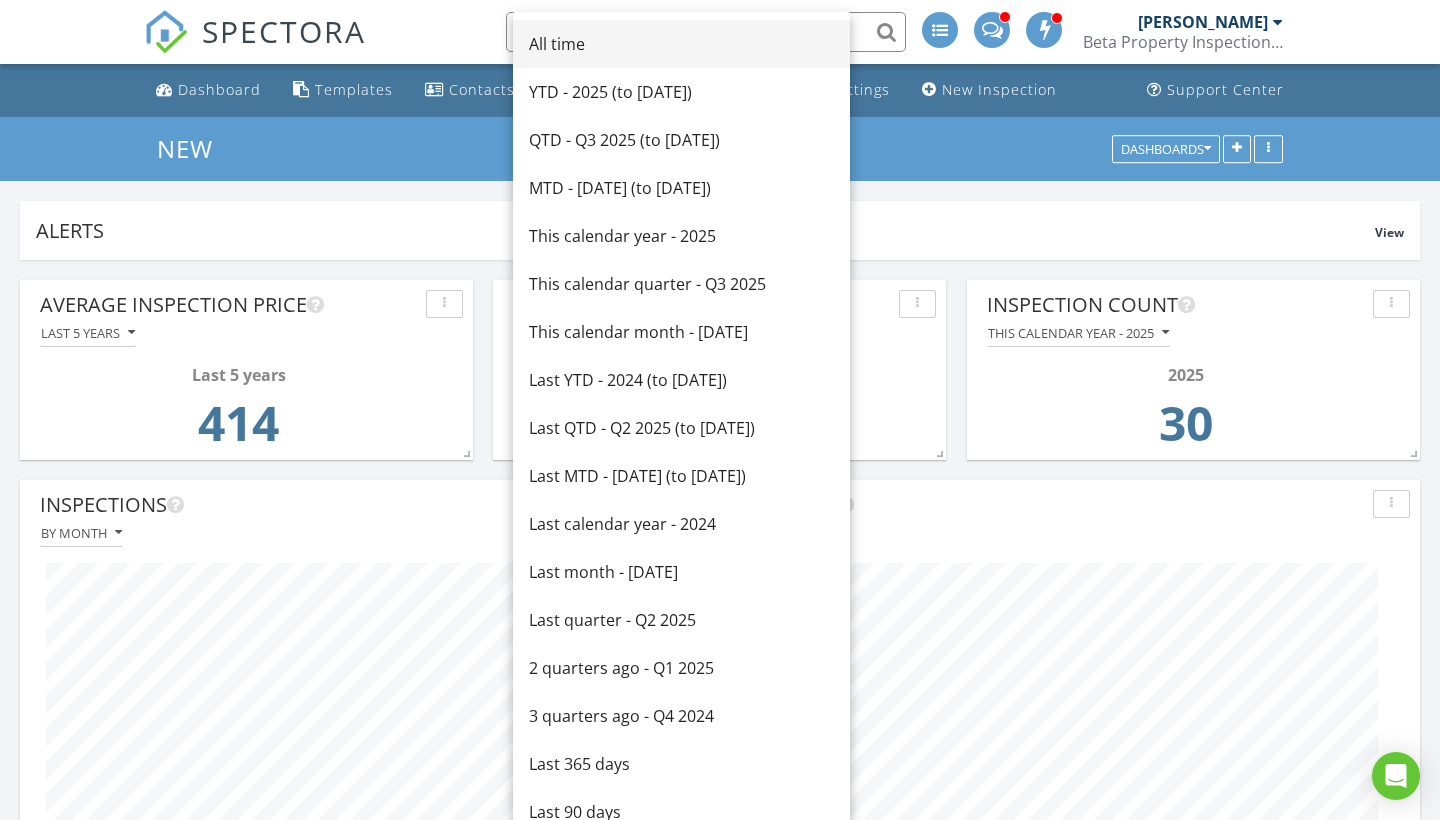click on "All time" at bounding box center (681, 44) 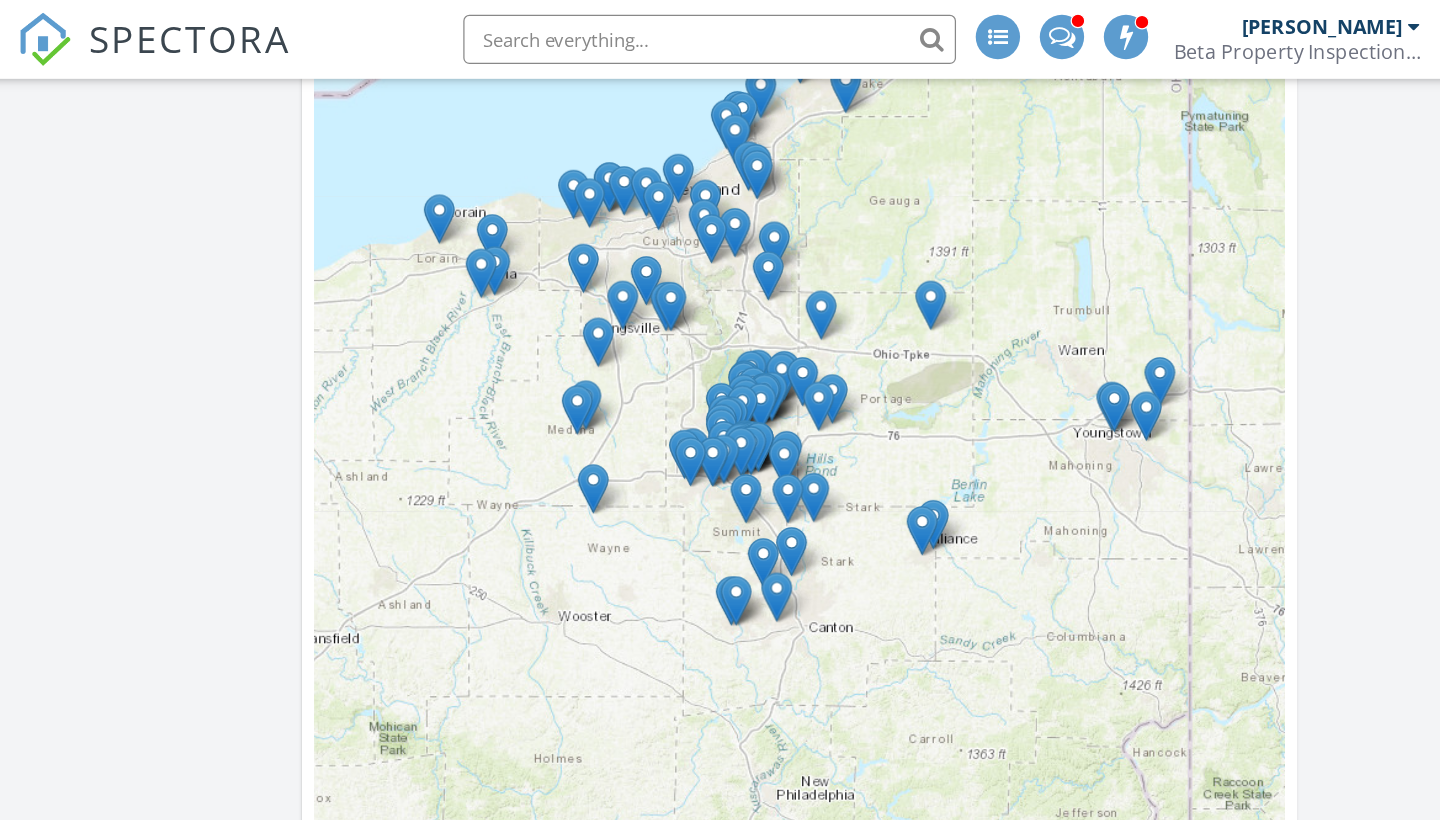 scroll, scrollTop: 2584, scrollLeft: 0, axis: vertical 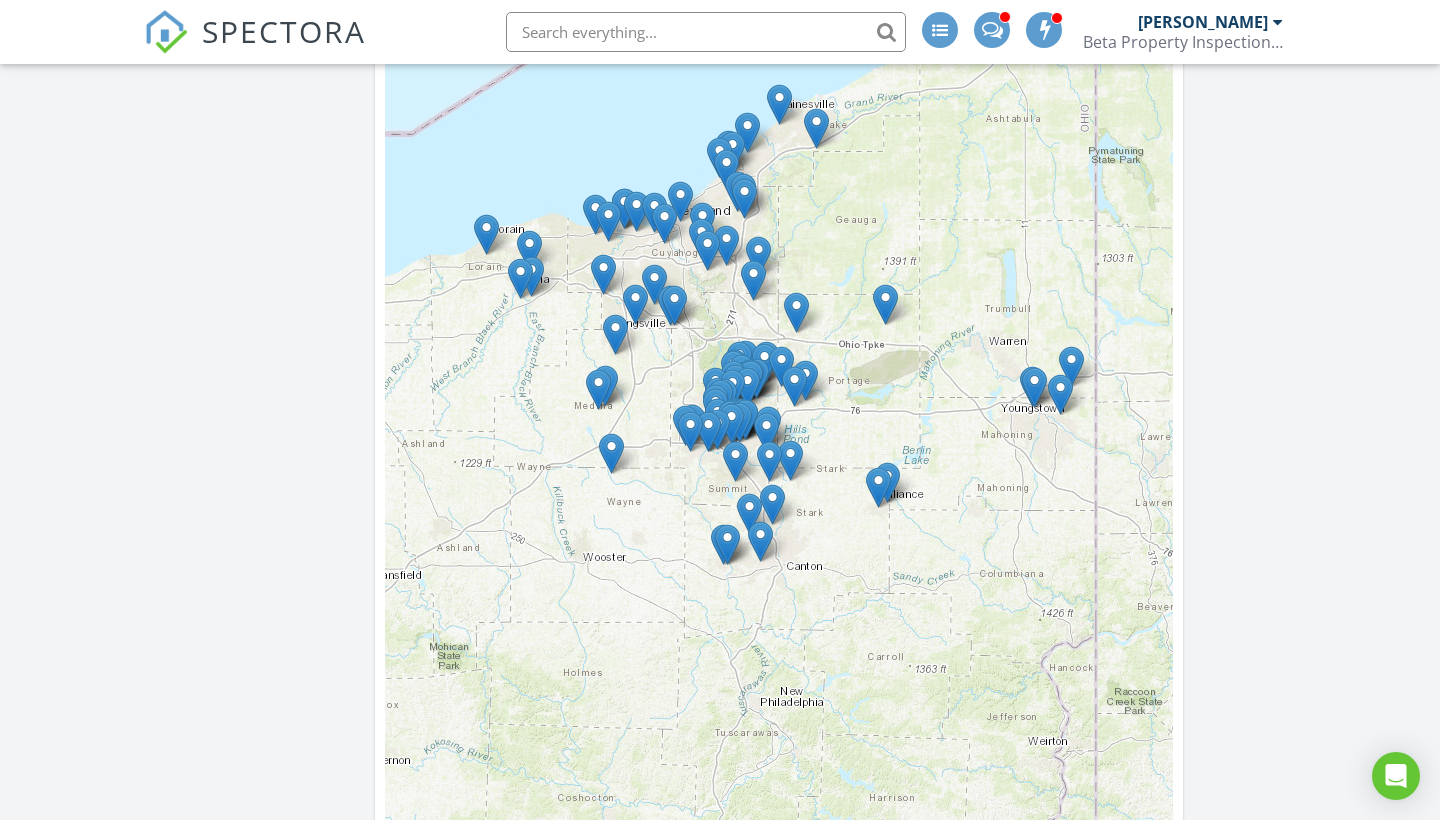click on "+ − Leaflet  | Tiles © [PERSON_NAME]" at bounding box center (779, 345) 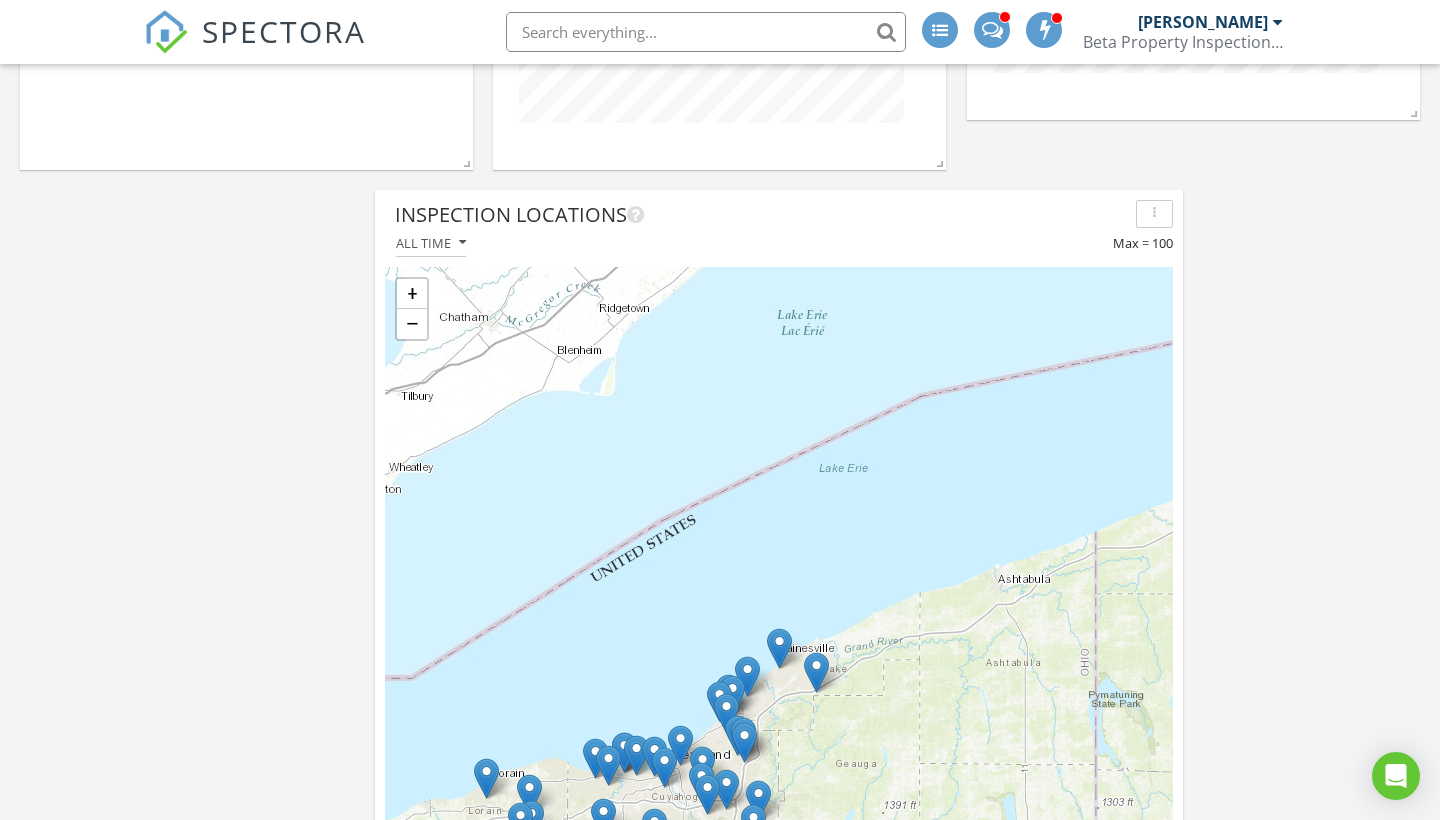 scroll, scrollTop: 2035, scrollLeft: 0, axis: vertical 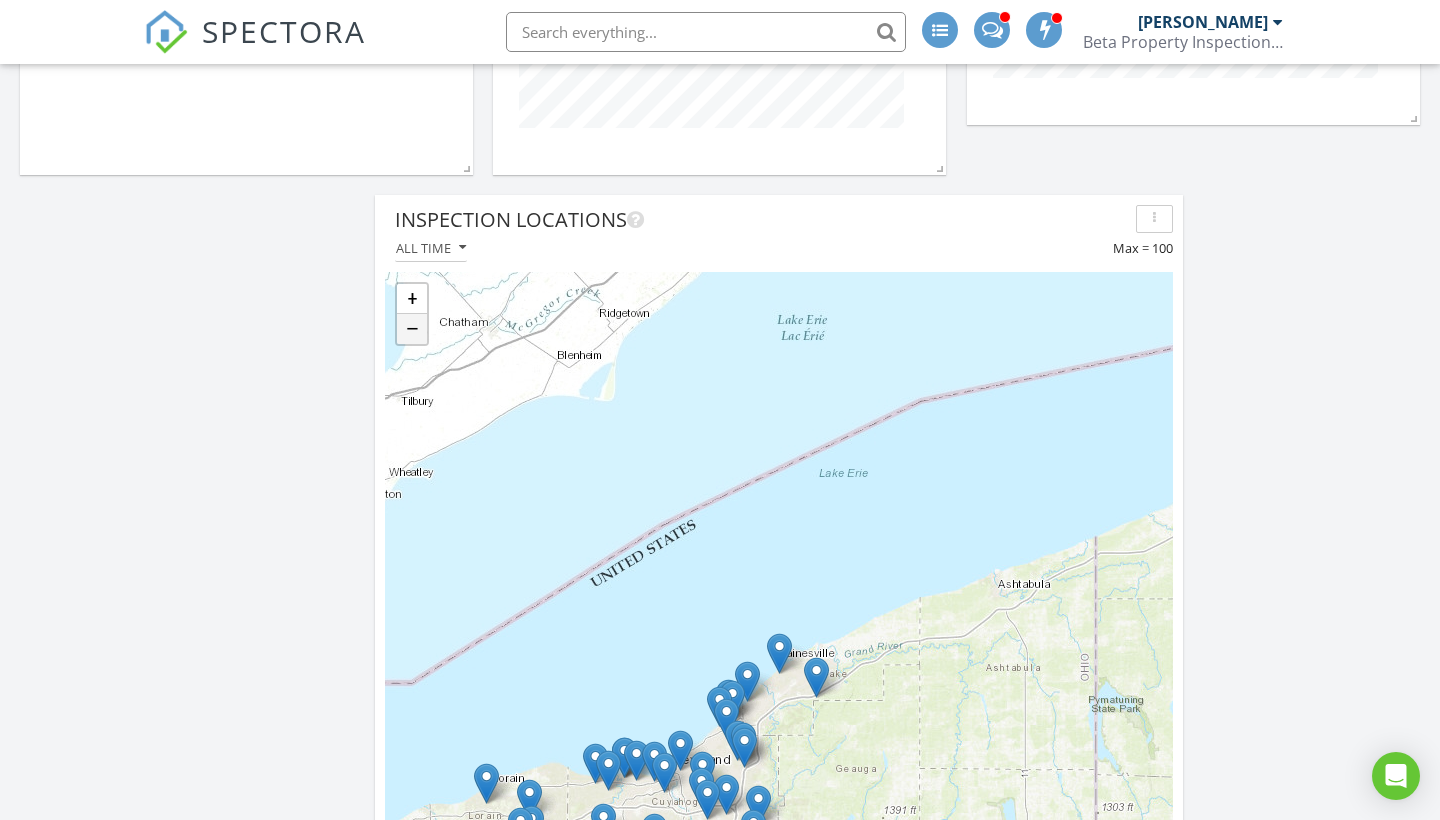 click on "−" at bounding box center (412, 329) 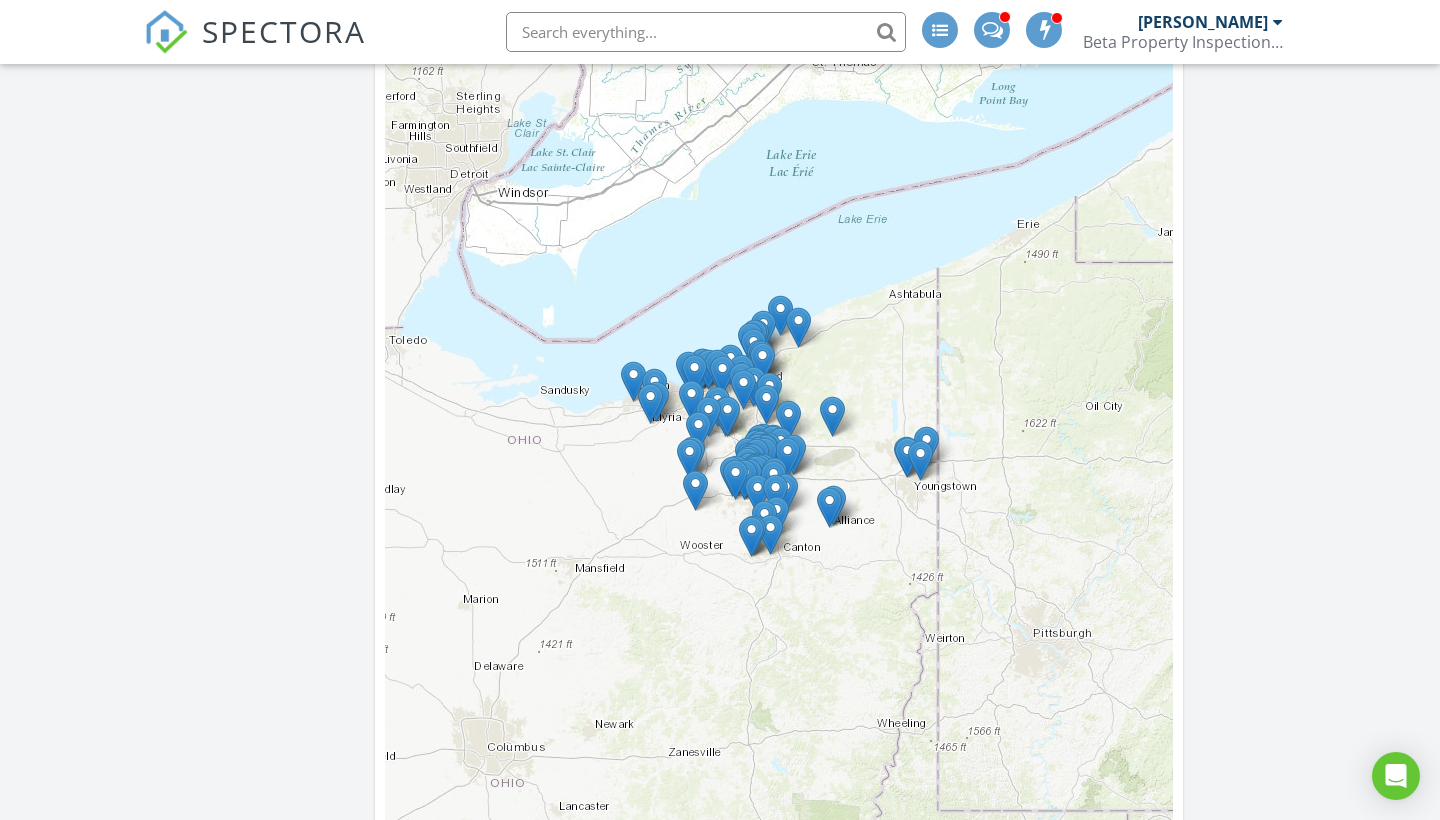scroll, scrollTop: 2502, scrollLeft: 0, axis: vertical 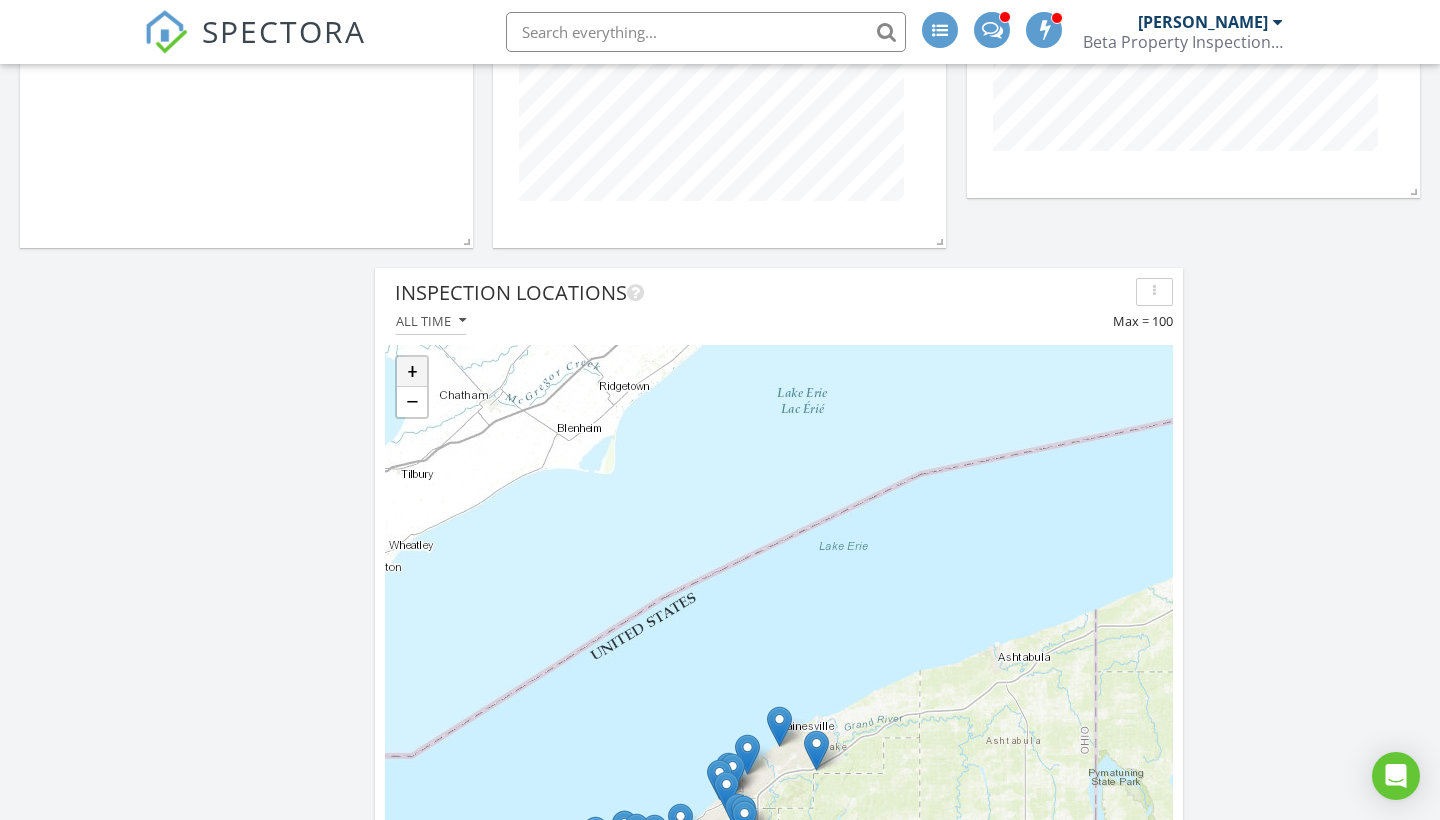 click on "+" at bounding box center (412, 372) 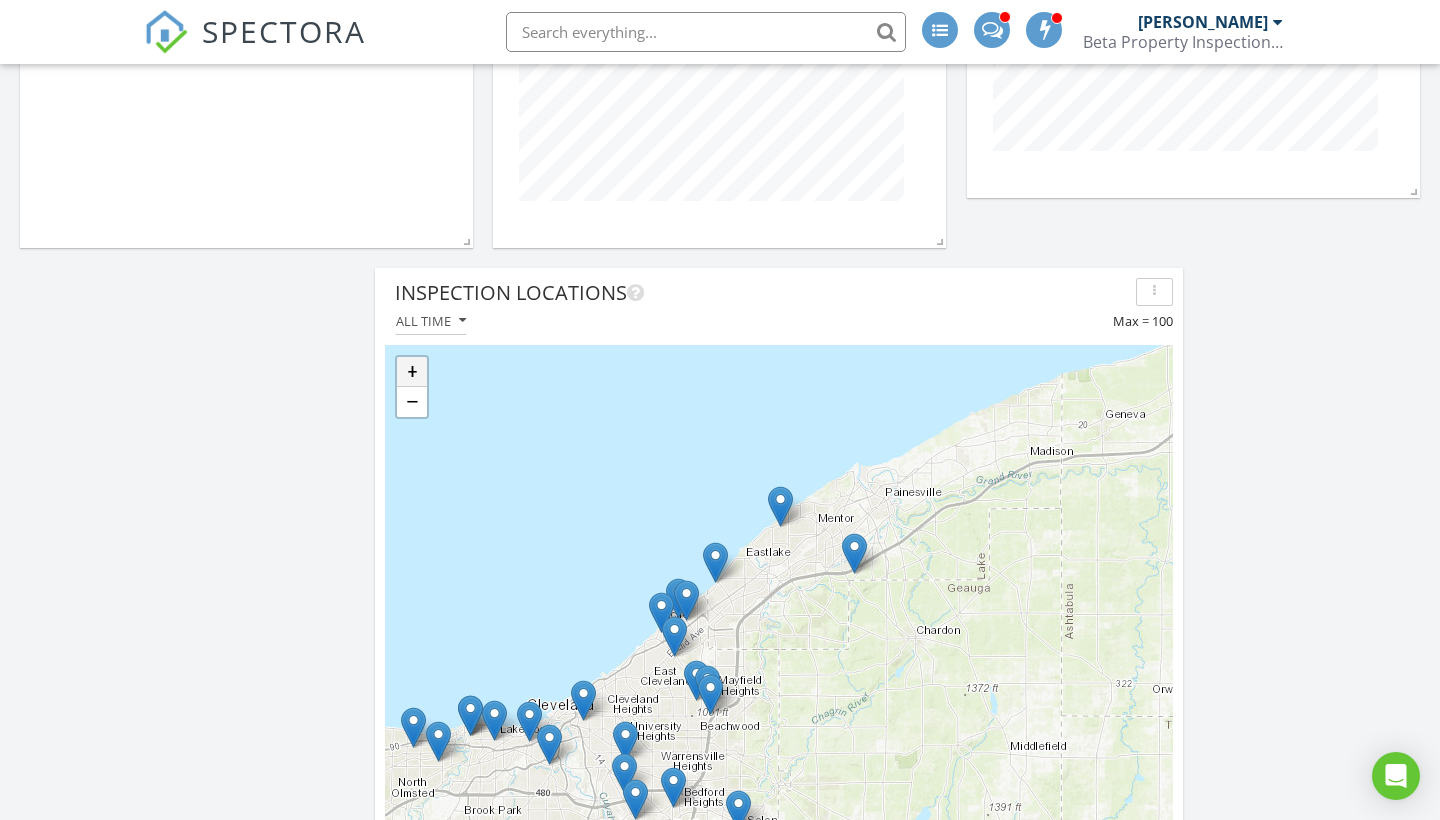 click on "+" at bounding box center [412, 372] 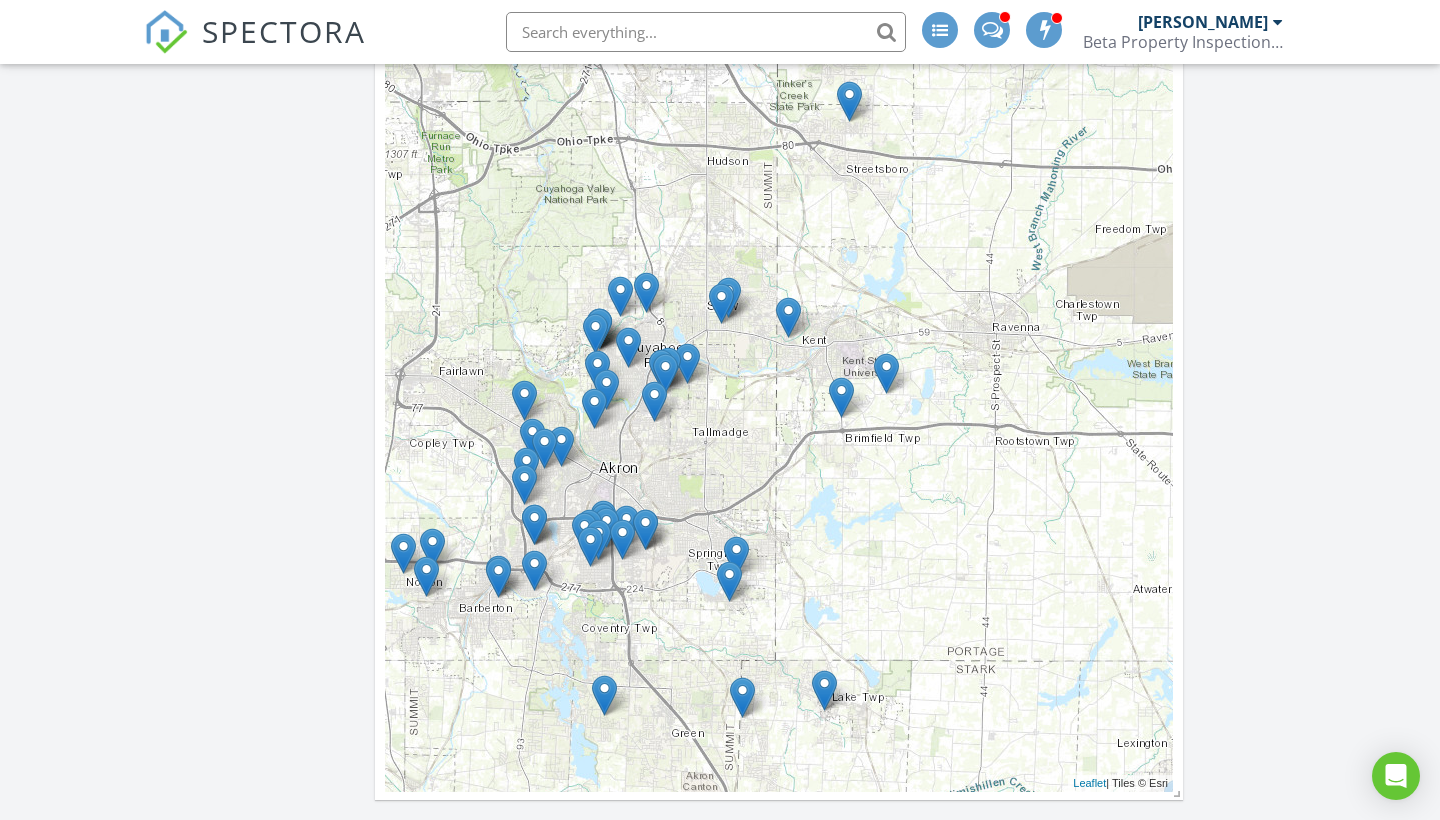 scroll, scrollTop: 2760, scrollLeft: 0, axis: vertical 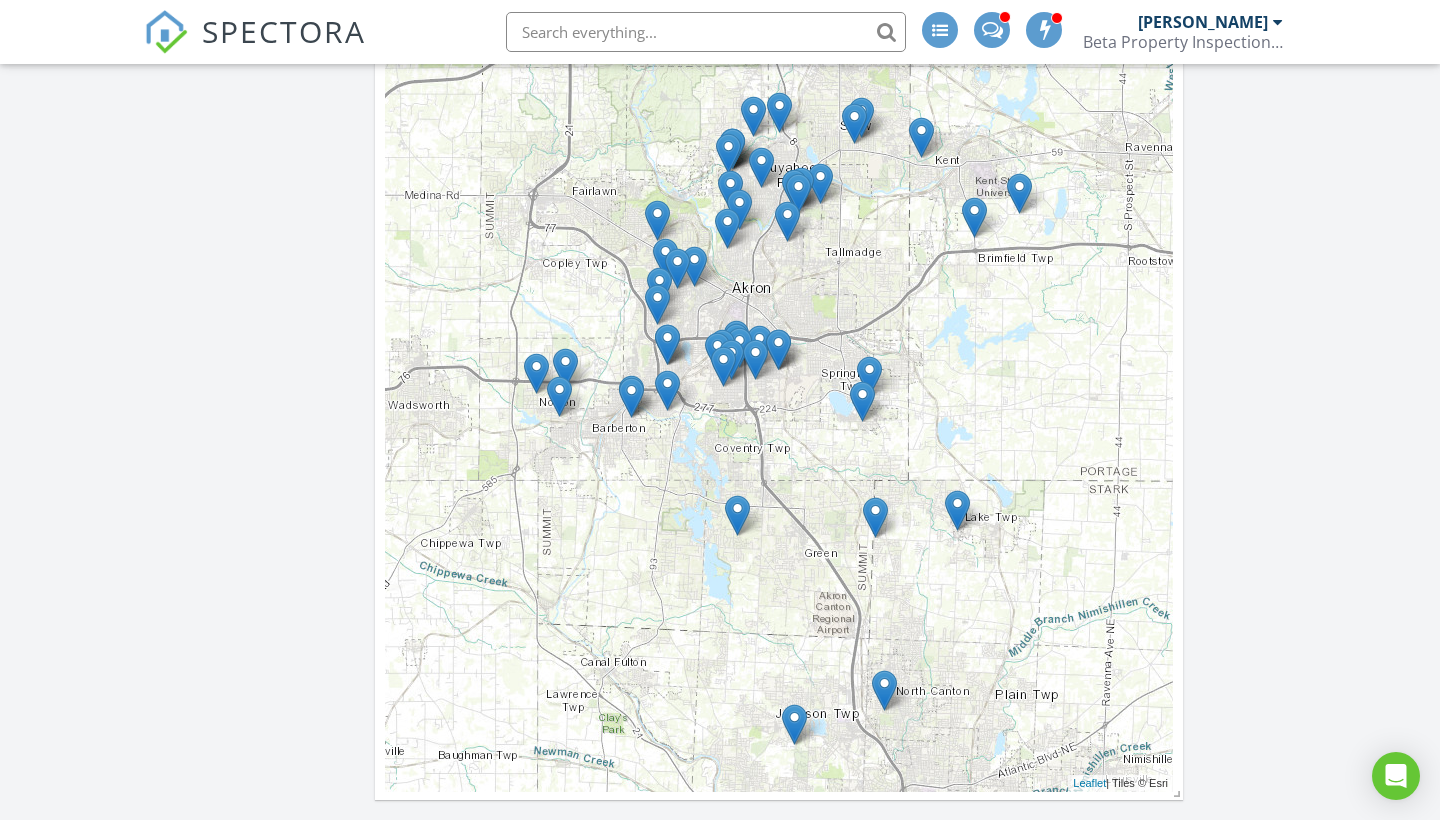 click on "+ − Leaflet  | Tiles © [PERSON_NAME]" at bounding box center [779, 169] 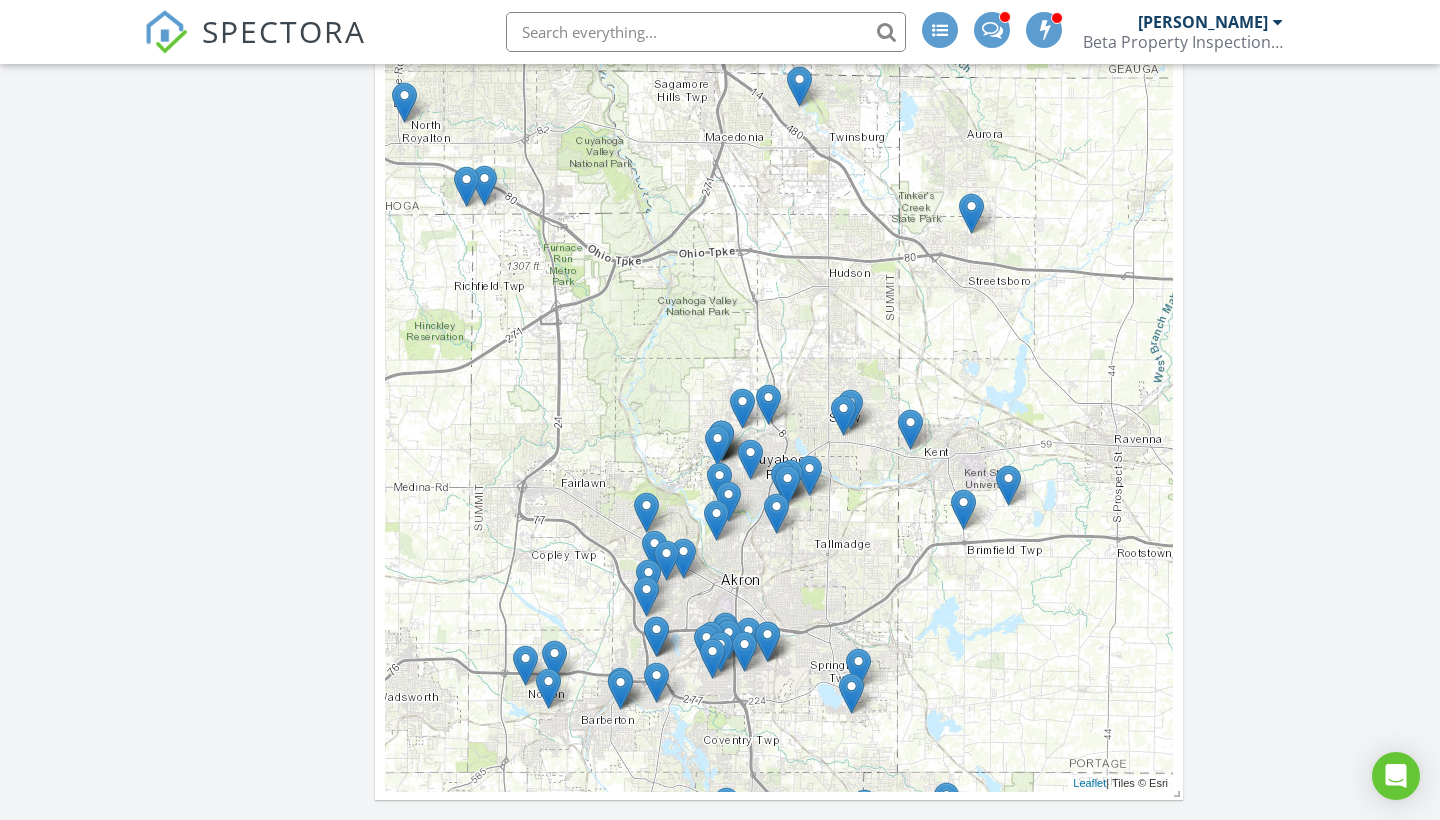 click on "+ − Leaflet  | Tiles © [PERSON_NAME]" at bounding box center [779, 169] 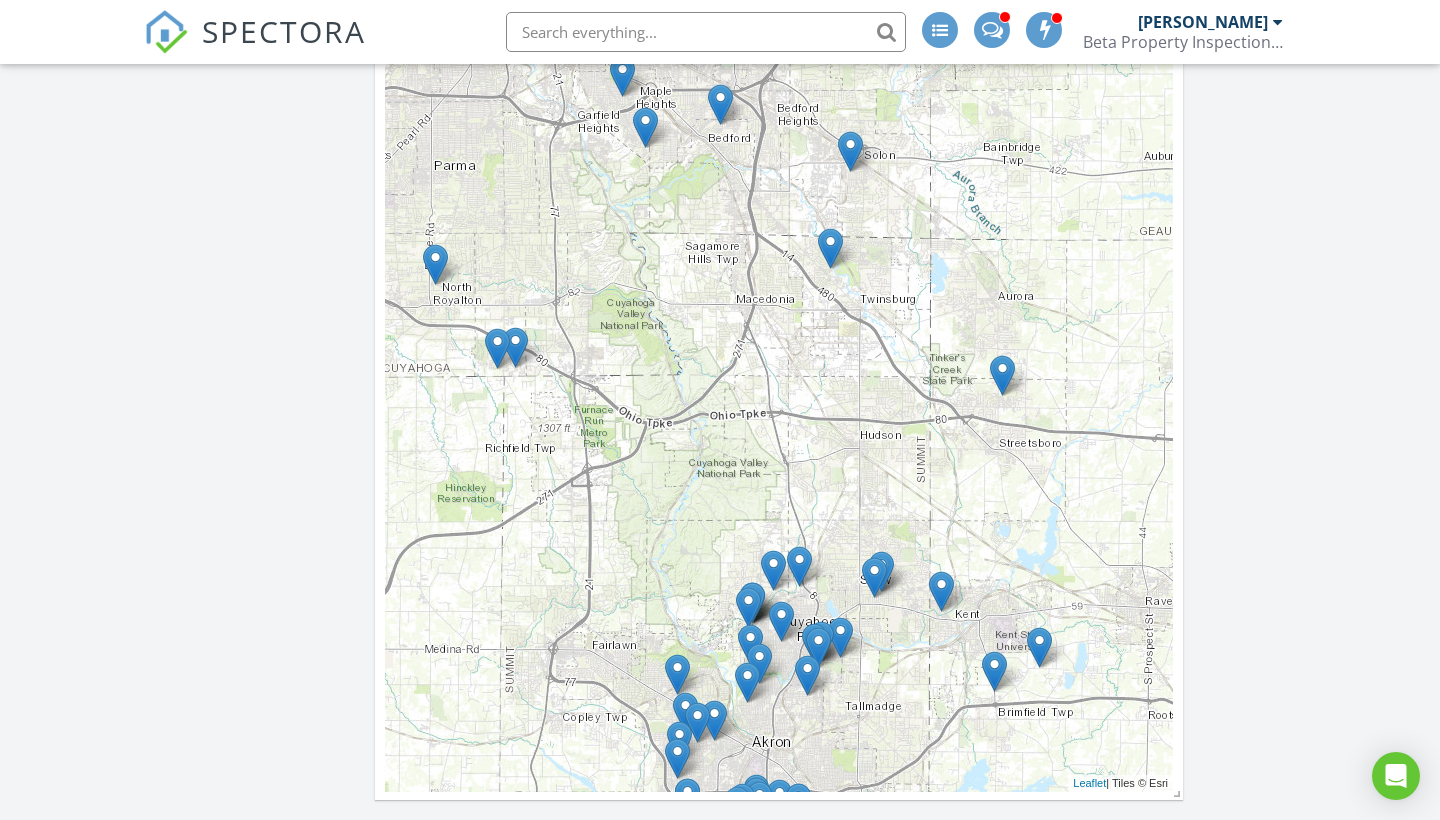 click at bounding box center (737, 806) 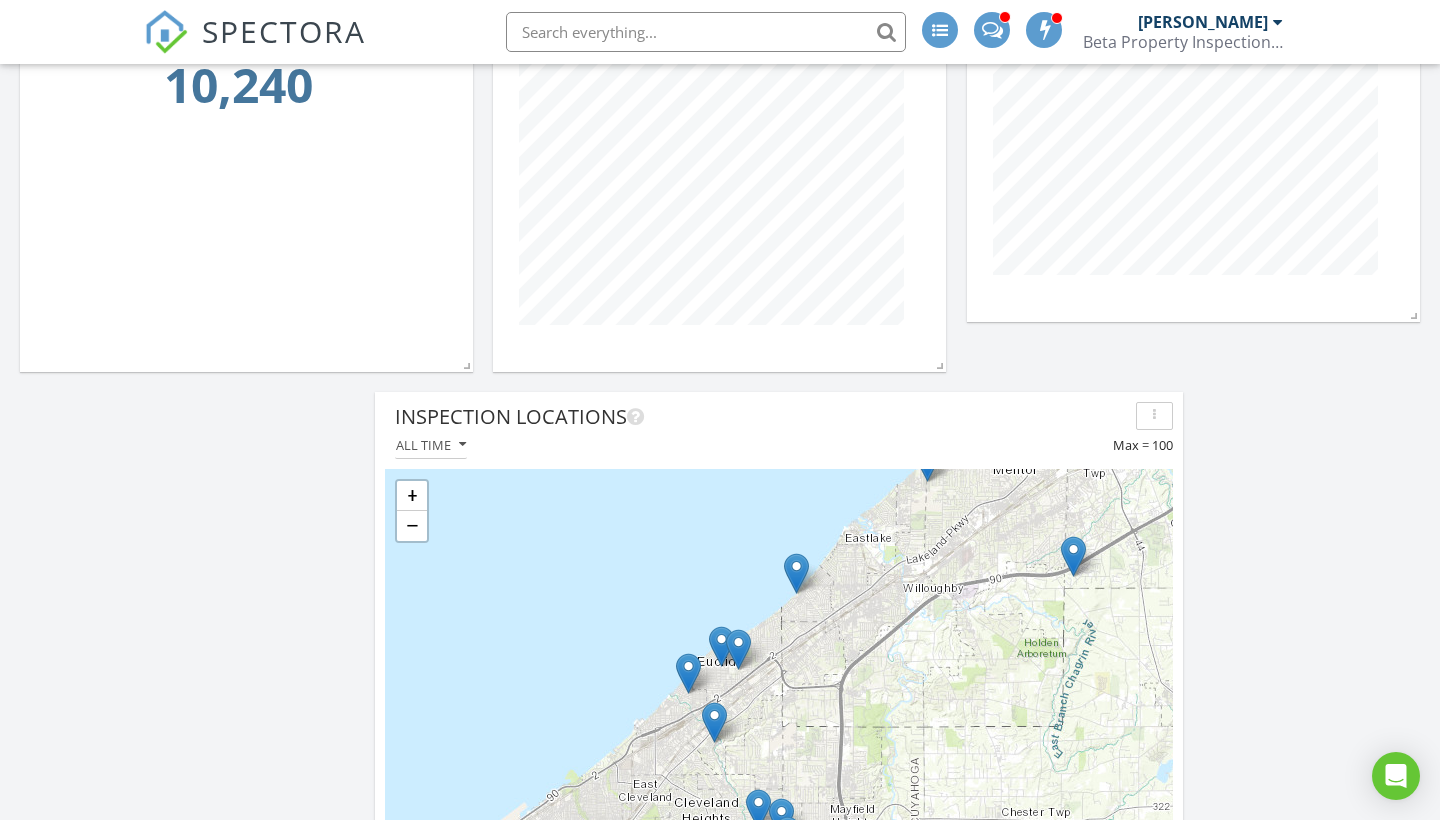 scroll, scrollTop: 1661, scrollLeft: 0, axis: vertical 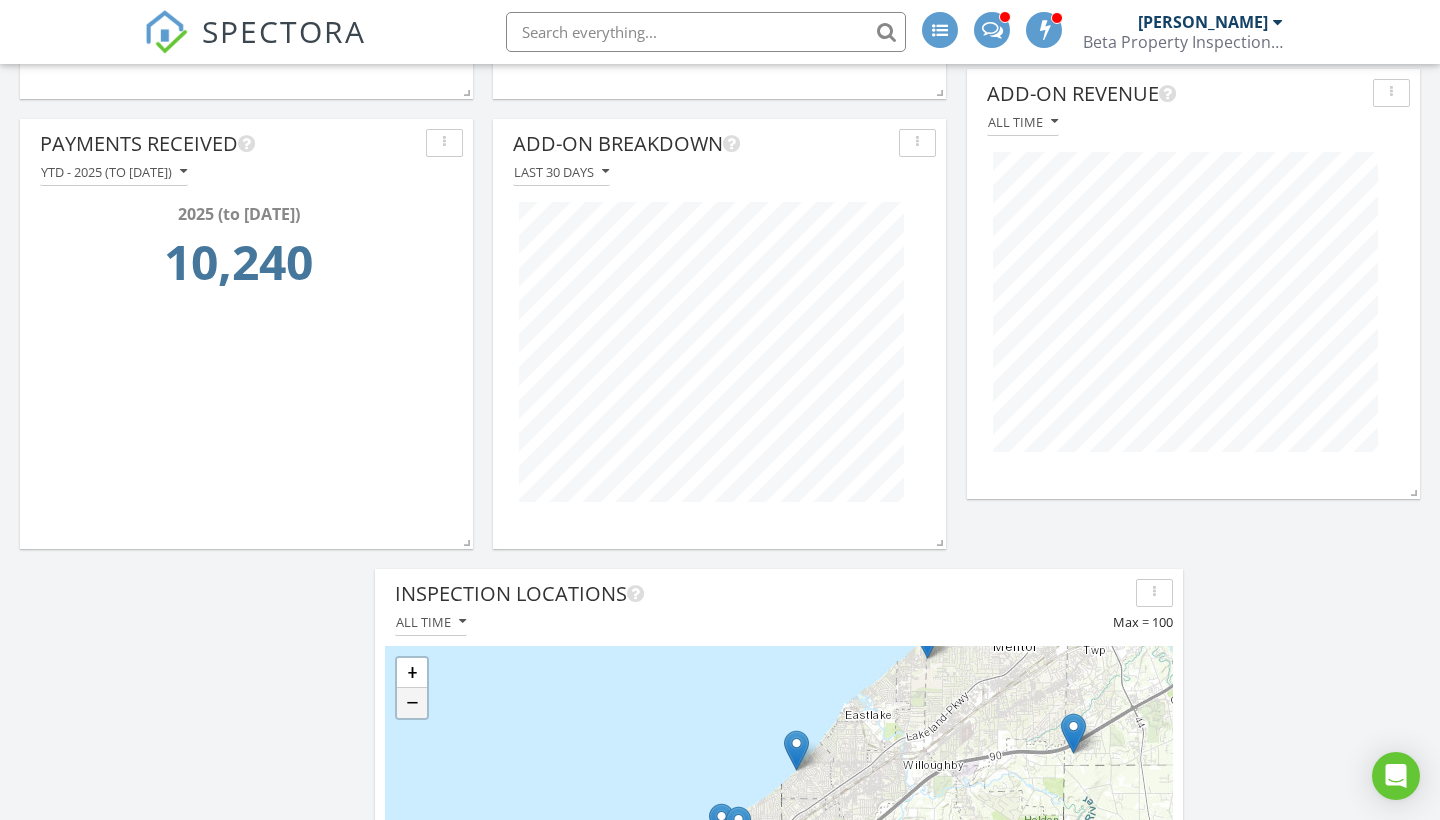 click on "−" at bounding box center (412, 703) 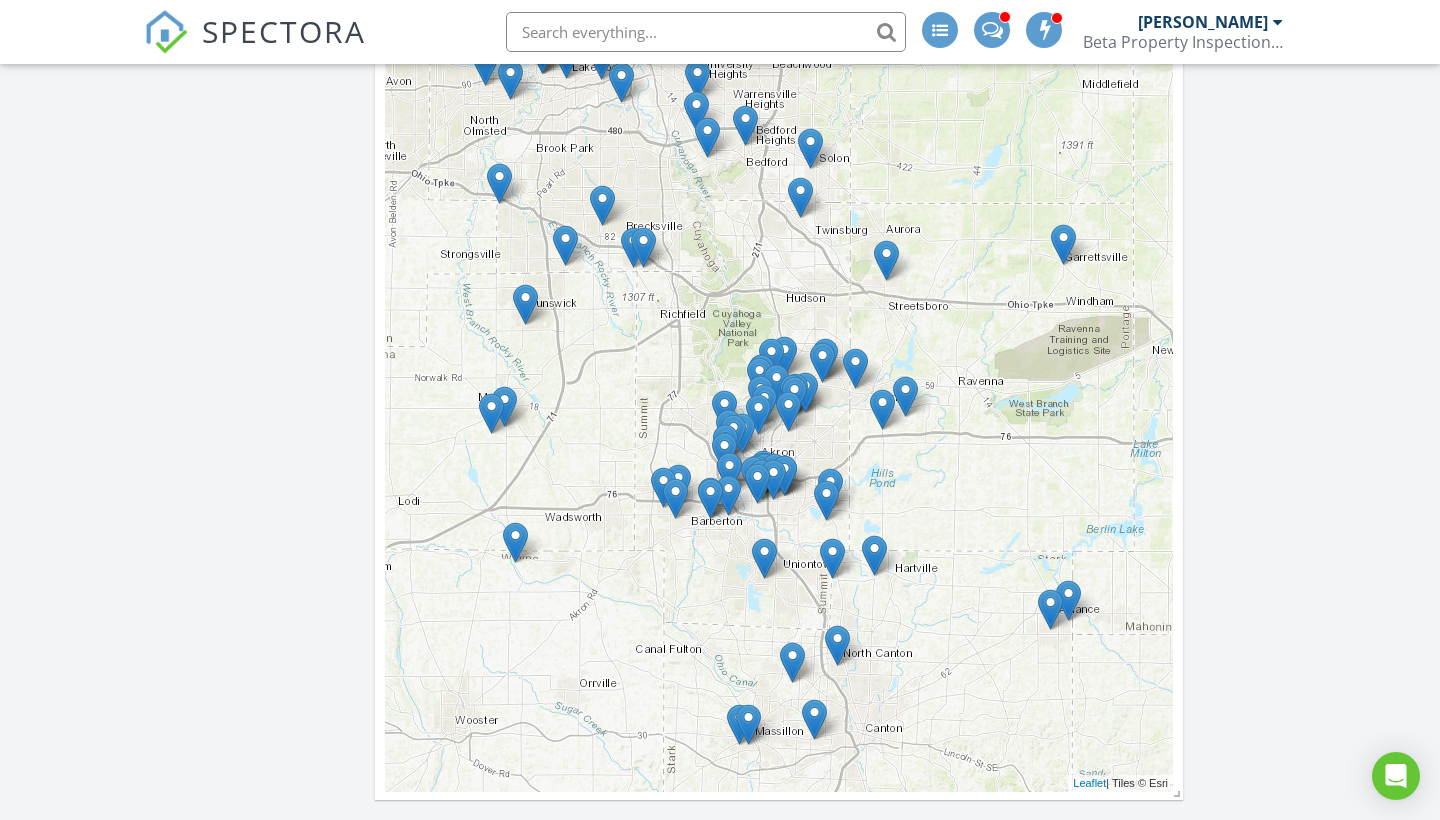 scroll, scrollTop: 2760, scrollLeft: 0, axis: vertical 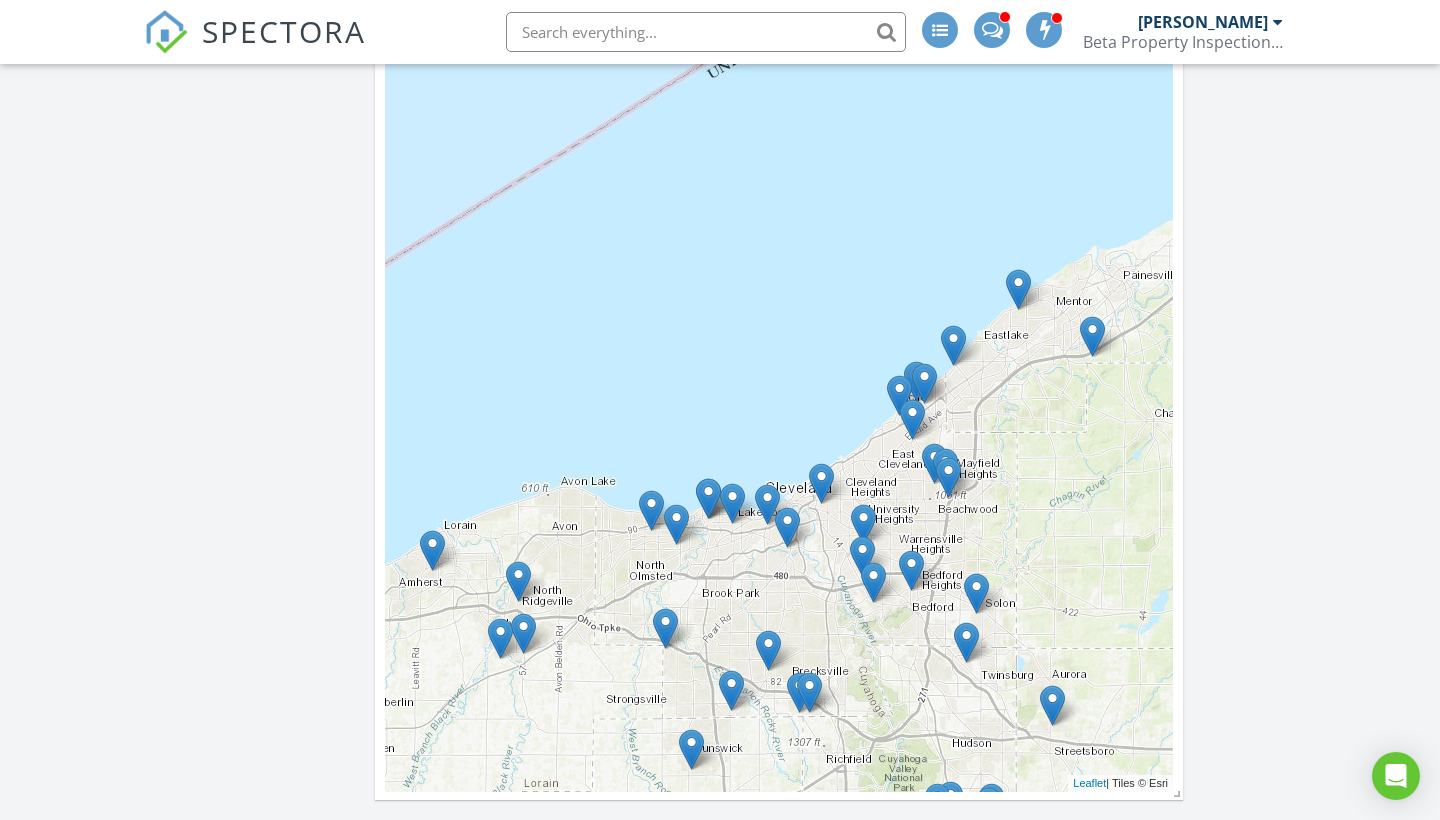 click on "Average Inspection Price
Last 5 years
Last 5 years
414
Service Revenue
Last calendar year - 2024
Payments Received
All time
All time
64,525
Inspection Count
This calendar year - 2025
2025
30
Inspections
By month
Revenue
By month
Average Inspection Price
By month
Top Agents by Inspection Count
All time" at bounding box center (720, -840) 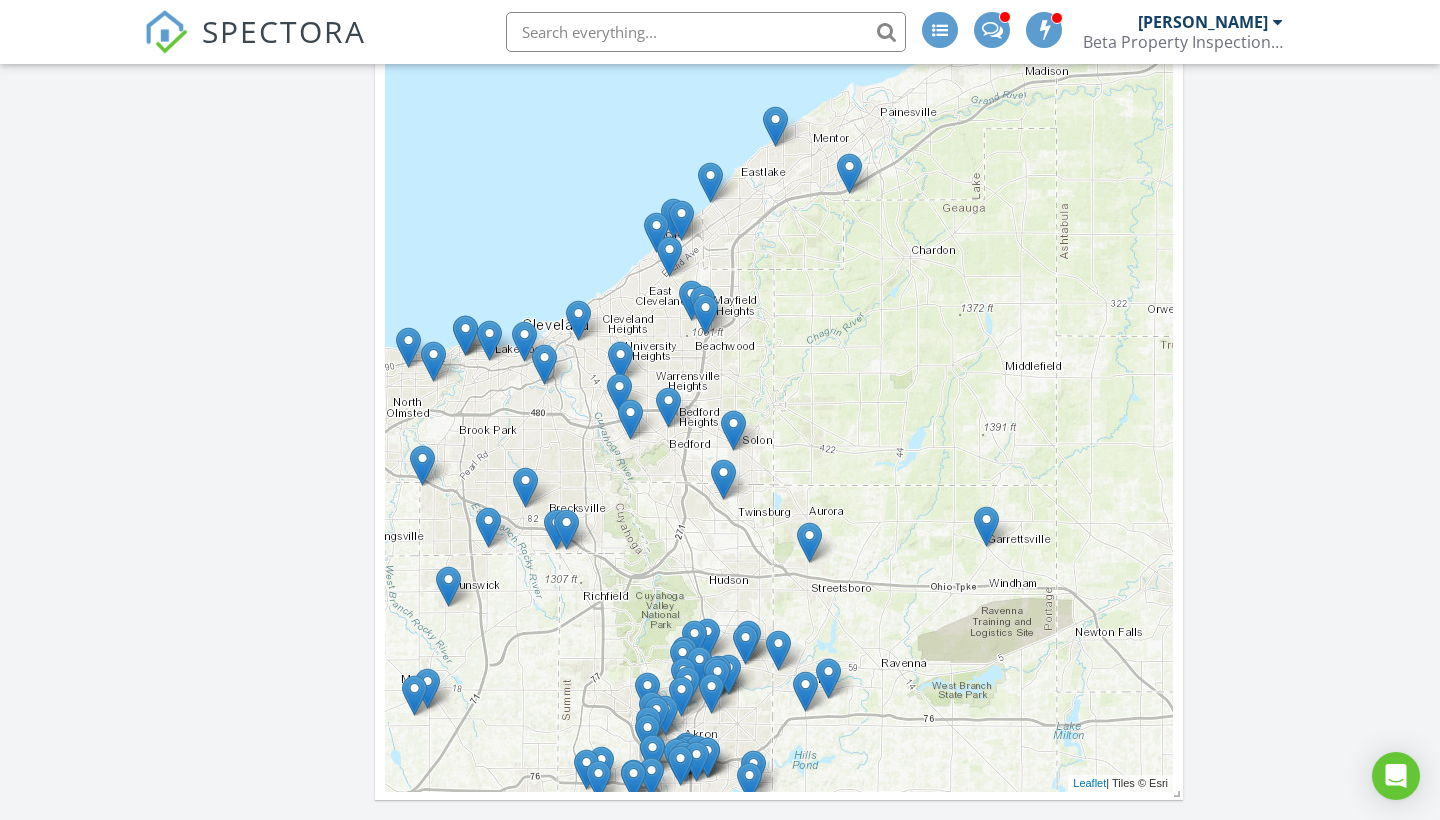 click on "Average Inspection Price
Last 5 years
Last 5 years
414
Service Revenue
Last calendar year - 2024
Payments Received
All time
All time
64,525
Inspection Count
This calendar year - 2025
2025
30
Inspections
By month
Revenue
By month
Average Inspection Price
By month
Top Agents by Inspection Count
All time" at bounding box center (720, -840) 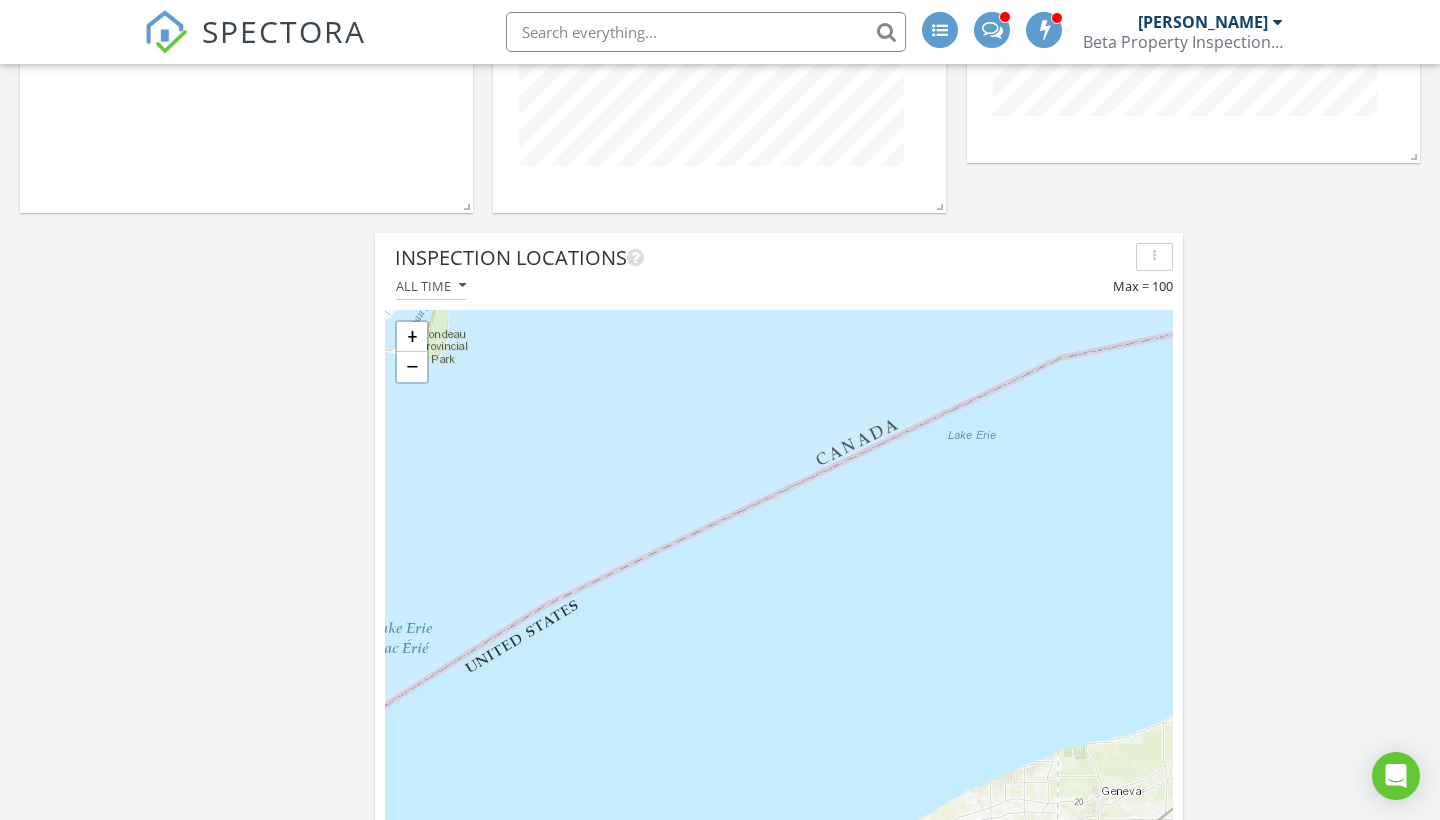 scroll, scrollTop: 2003, scrollLeft: 0, axis: vertical 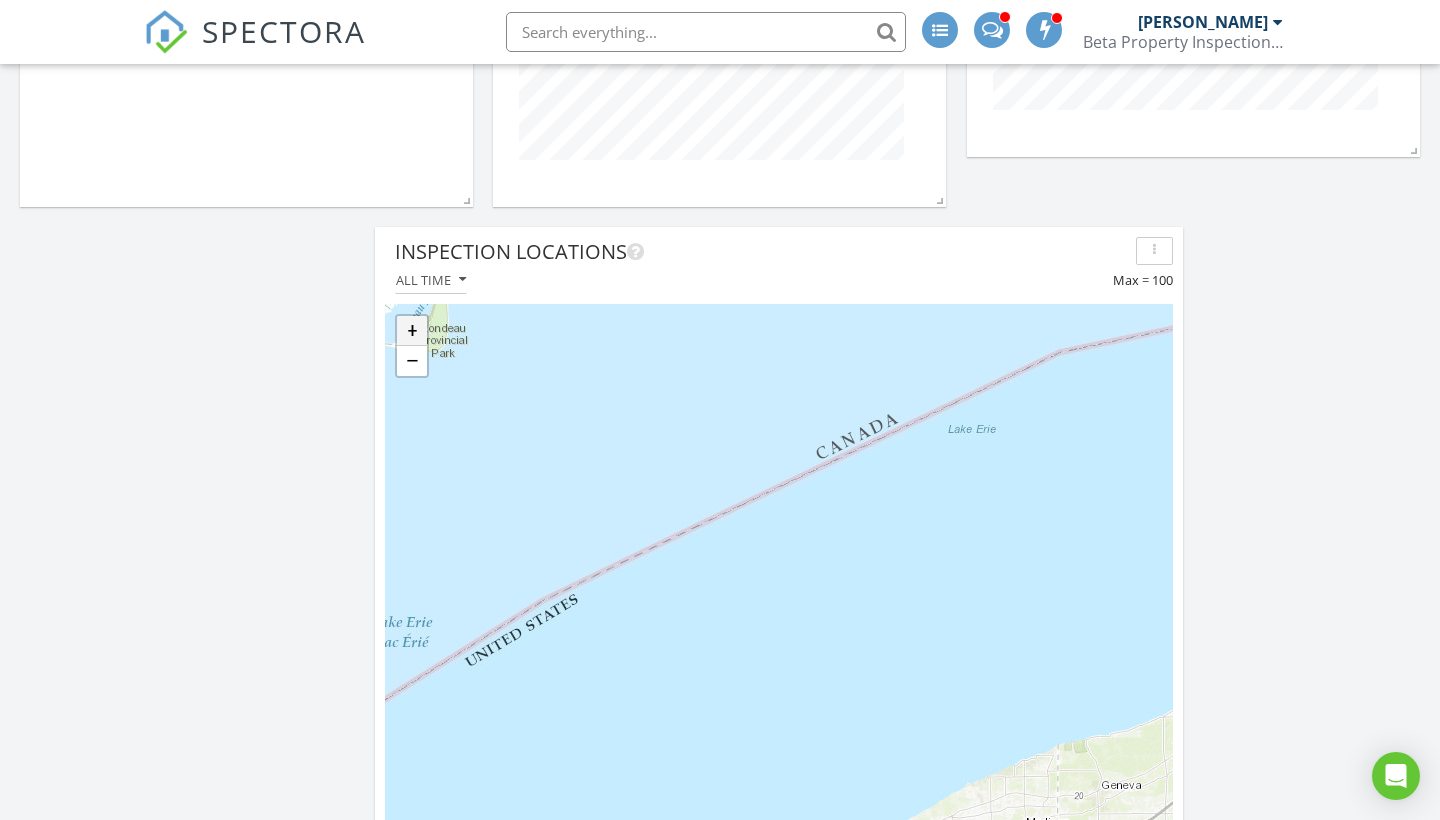 click on "+" at bounding box center [412, 331] 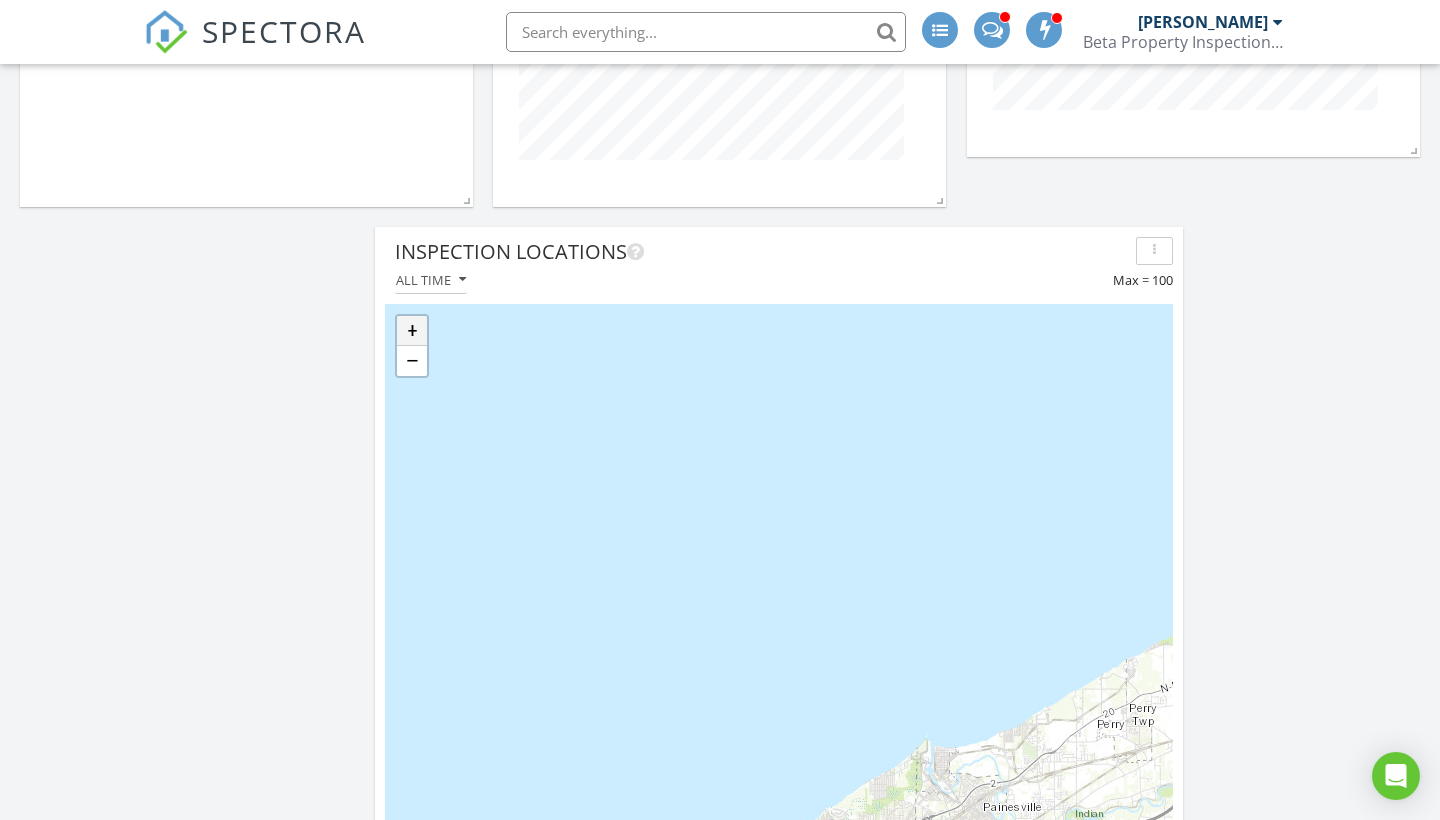 click on "+" at bounding box center (412, 331) 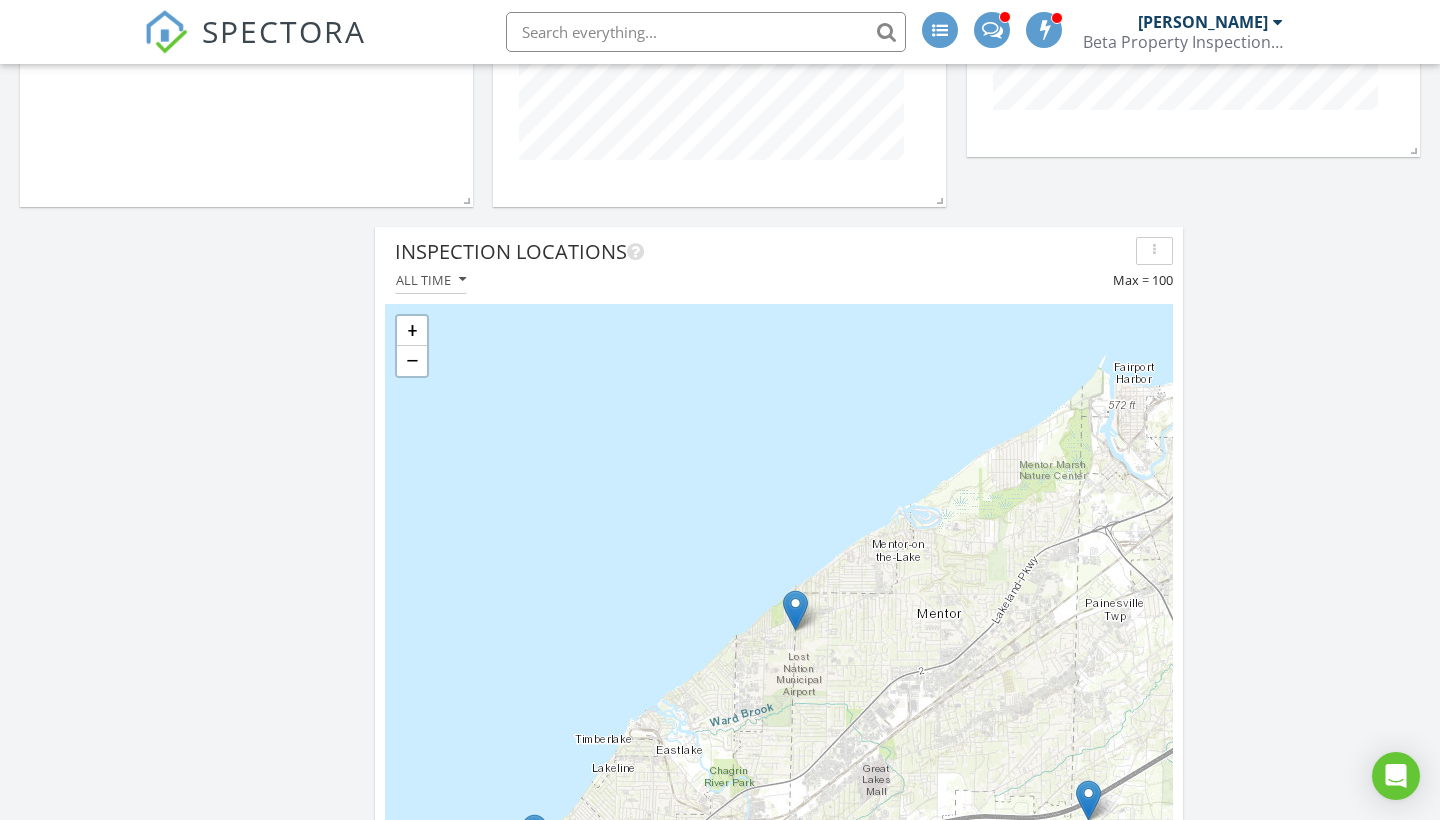 click on "Average Inspection Price
Last 5 years
Last 5 years
414
Service Revenue
Last calendar year - 2024
Payments Received
All time
All time
64,525
Inspection Count
This calendar year - 2025
2025
30
Inspections
By month
Revenue
By month
Average Inspection Price
By month
Top Agents by Inspection Count
All time" at bounding box center (720, -83) 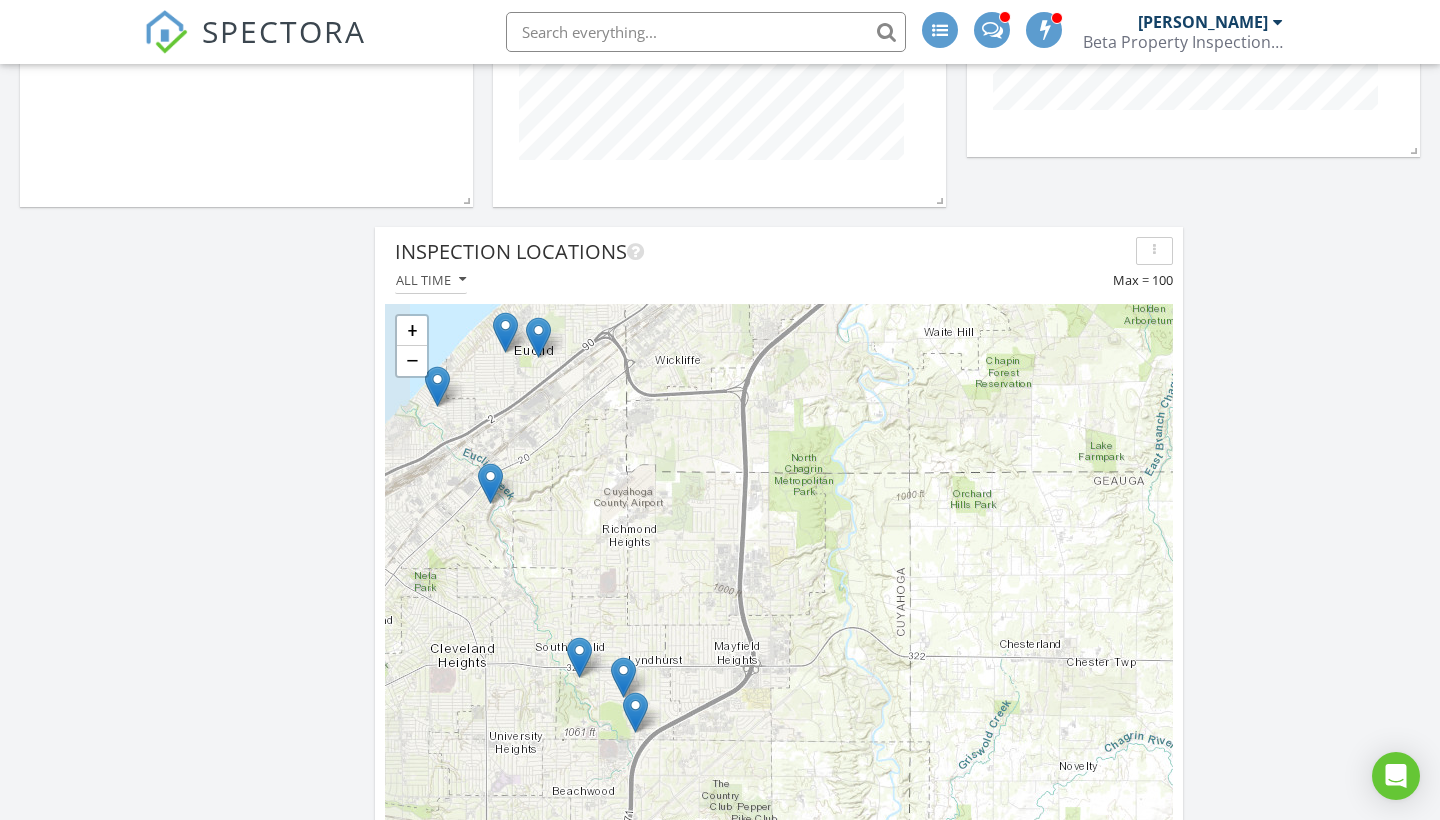 click on "Average Inspection Price
Last 5 years
Last 5 years
414
Service Revenue
Last calendar year - 2024
Payments Received
All time
All time
64,525
Inspection Count
This calendar year - 2025
2025
30
Inspections
By month
Revenue
By month
Average Inspection Price
By month
Top Agents by Inspection Count
All time" at bounding box center [720, -83] 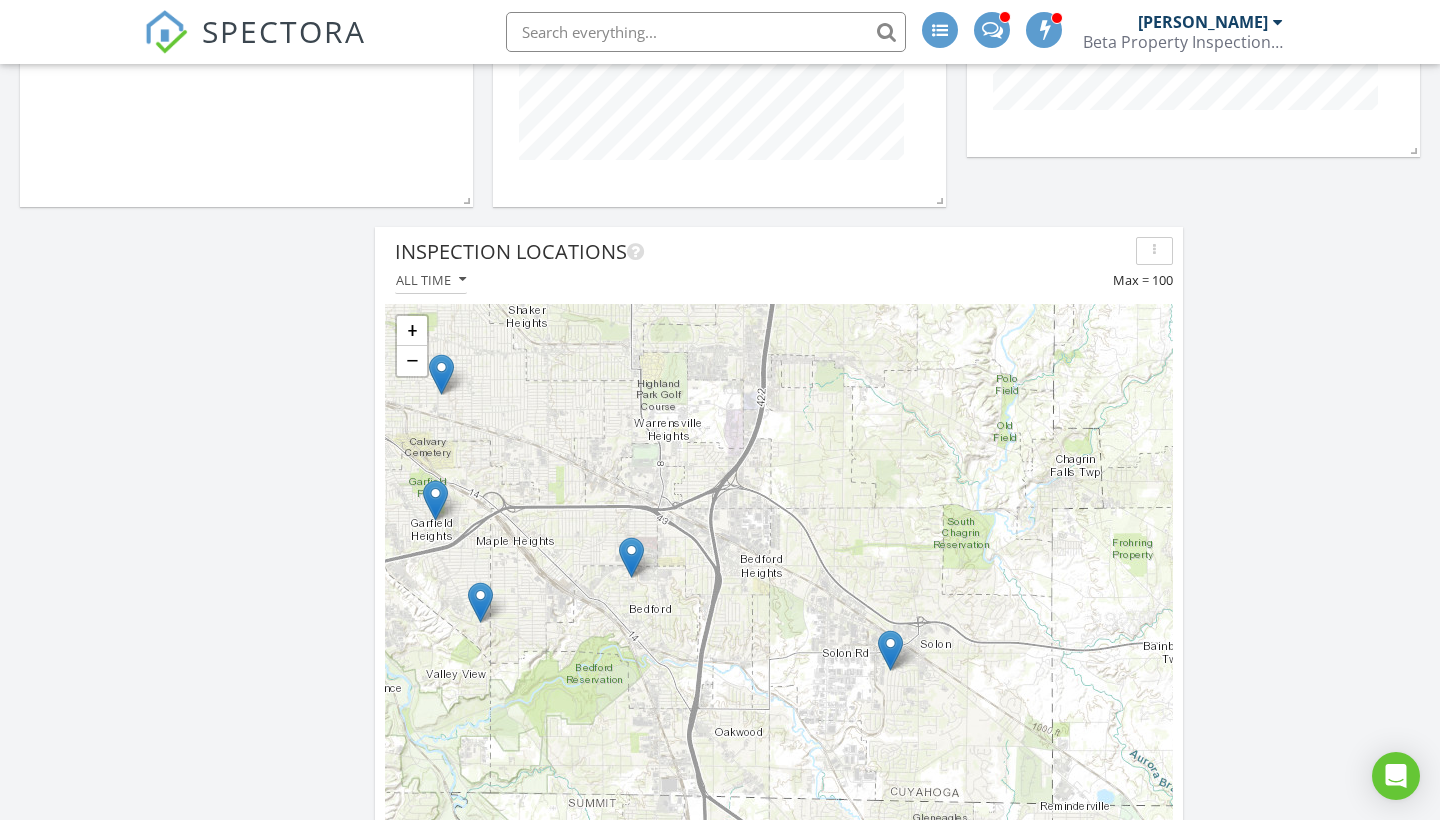 click on "SPECTORA
[PERSON_NAME]
Beta Property Inspections, LLC
Role:
Inspector
Change Role
Dashboard
New Inspection
Inspections
Calendar
Template Editor
Contacts
Automations
Team
Metrics
Payments
Data Exports
Billing
Conversations
Tasks
Reporting
Advanced
Equipment
Settings
What's New
Sign Out
Change Active Role
Your account has more than one possible role. Please choose how you'd like to view the site:
Company/Agency
City
Role
Dashboard
Templates
Contacts
Metrics
Automations
Settings
New Inspection
Support Center
All time" at bounding box center [720, -213] 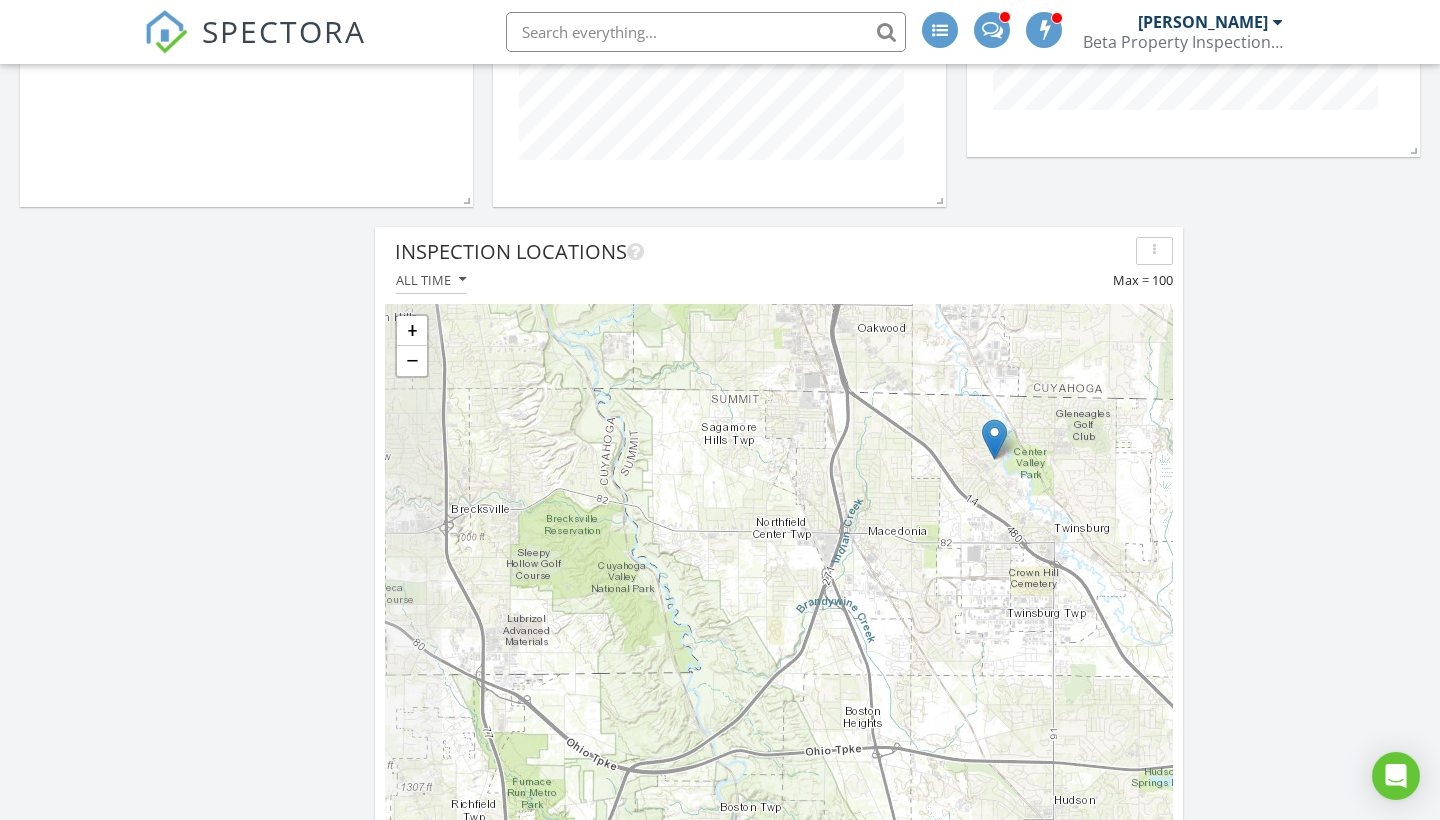 click on "+ − Leaflet  | Tiles © [PERSON_NAME]" at bounding box center [779, 926] 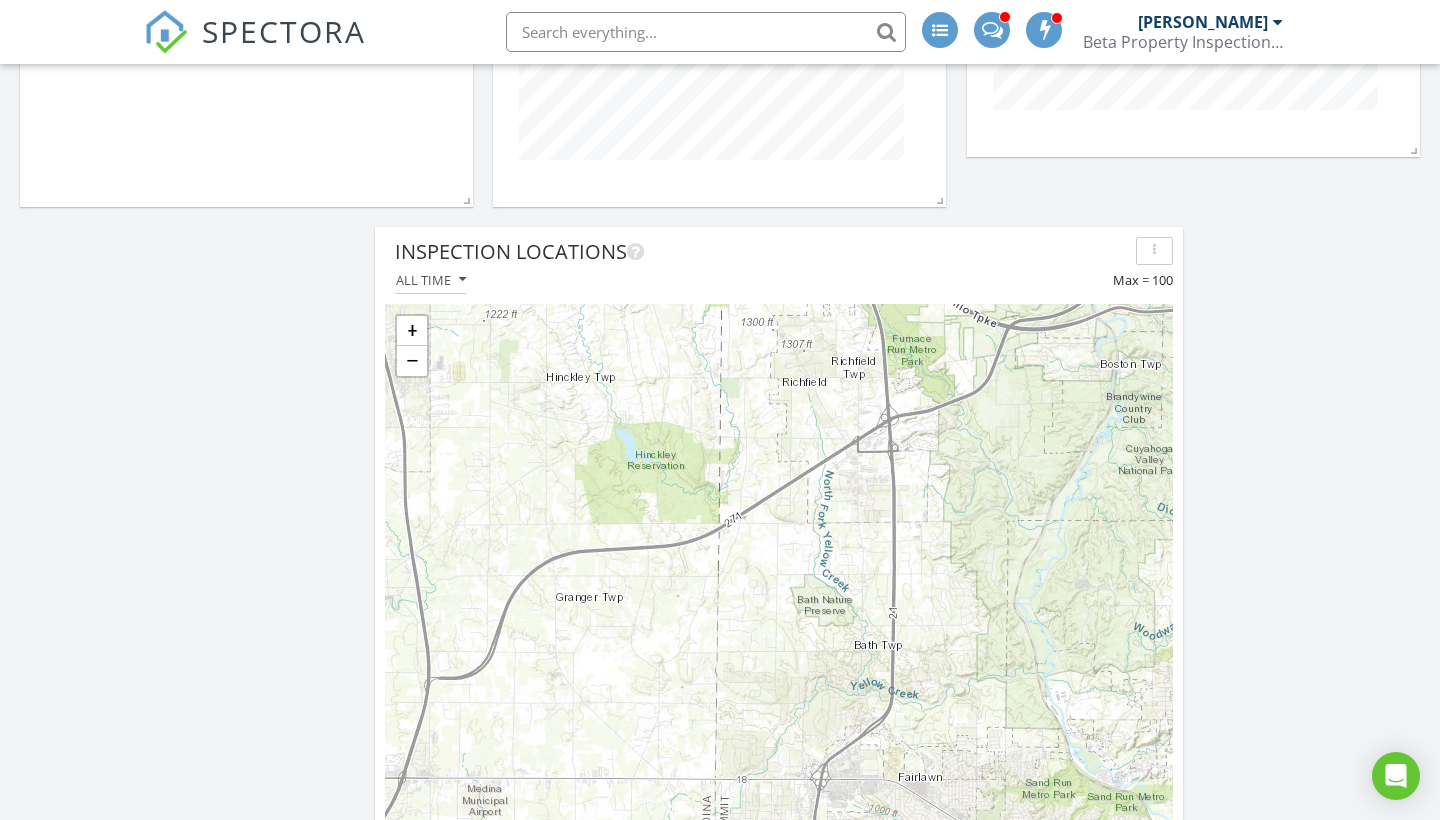 click on "Average Inspection Price
Last 5 years
Last 5 years
414
Service Revenue
Last calendar year - 2024
Payments Received
All time
All time
64,525
Inspection Count
This calendar year - 2025
2025
30
Inspections
By month
Revenue
By month
Average Inspection Price
By month
Top Agents by Inspection Count
All time" at bounding box center [720, -83] 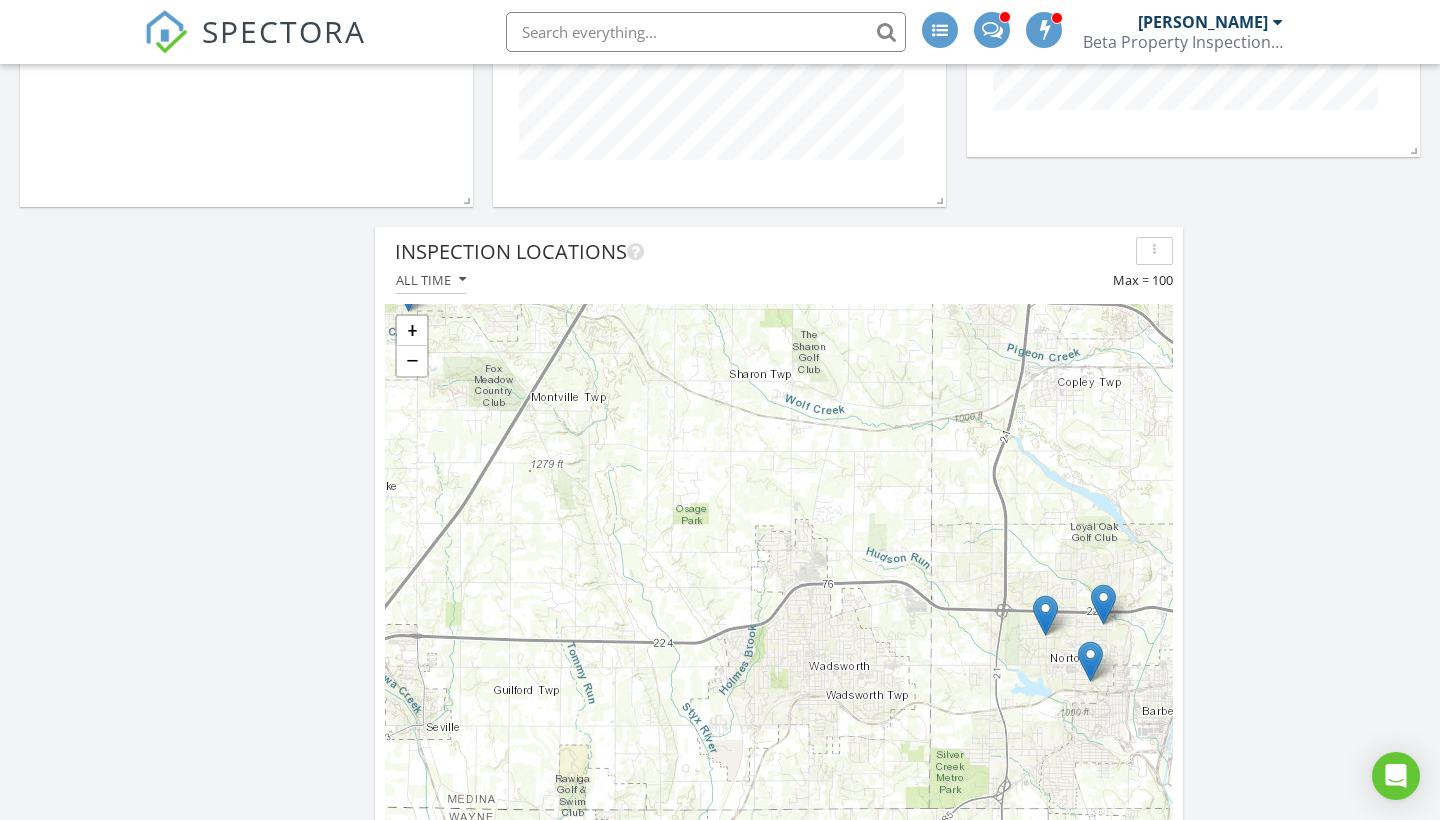 click on "Average Inspection Price
Last 5 years
Last 5 years
414
Service Revenue
Last calendar year - 2024
Payments Received
All time
All time
64,525
Inspection Count
This calendar year - 2025
2025
30
Inspections
By month
Revenue
By month
Average Inspection Price
By month
Top Agents by Inspection Count
All time" at bounding box center [720, -83] 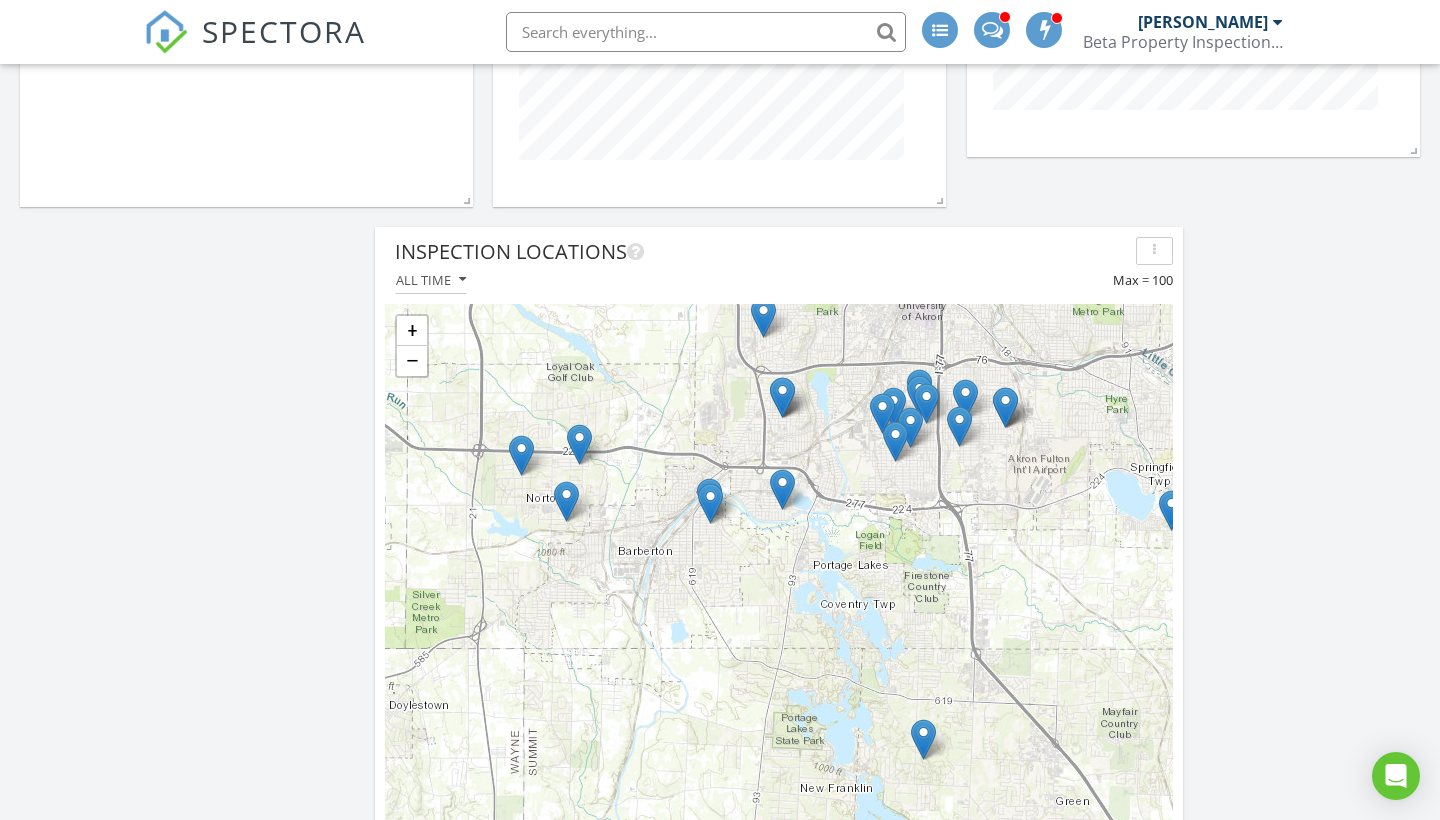 click on "Average Inspection Price
Last 5 years
Last 5 years
414
Service Revenue
Last calendar year - 2024
Payments Received
All time
All time
64,525
Inspection Count
This calendar year - 2025
2025
30
Inspections
By month
Revenue
By month
Average Inspection Price
By month
Top Agents by Inspection Count
All time" at bounding box center [720, -83] 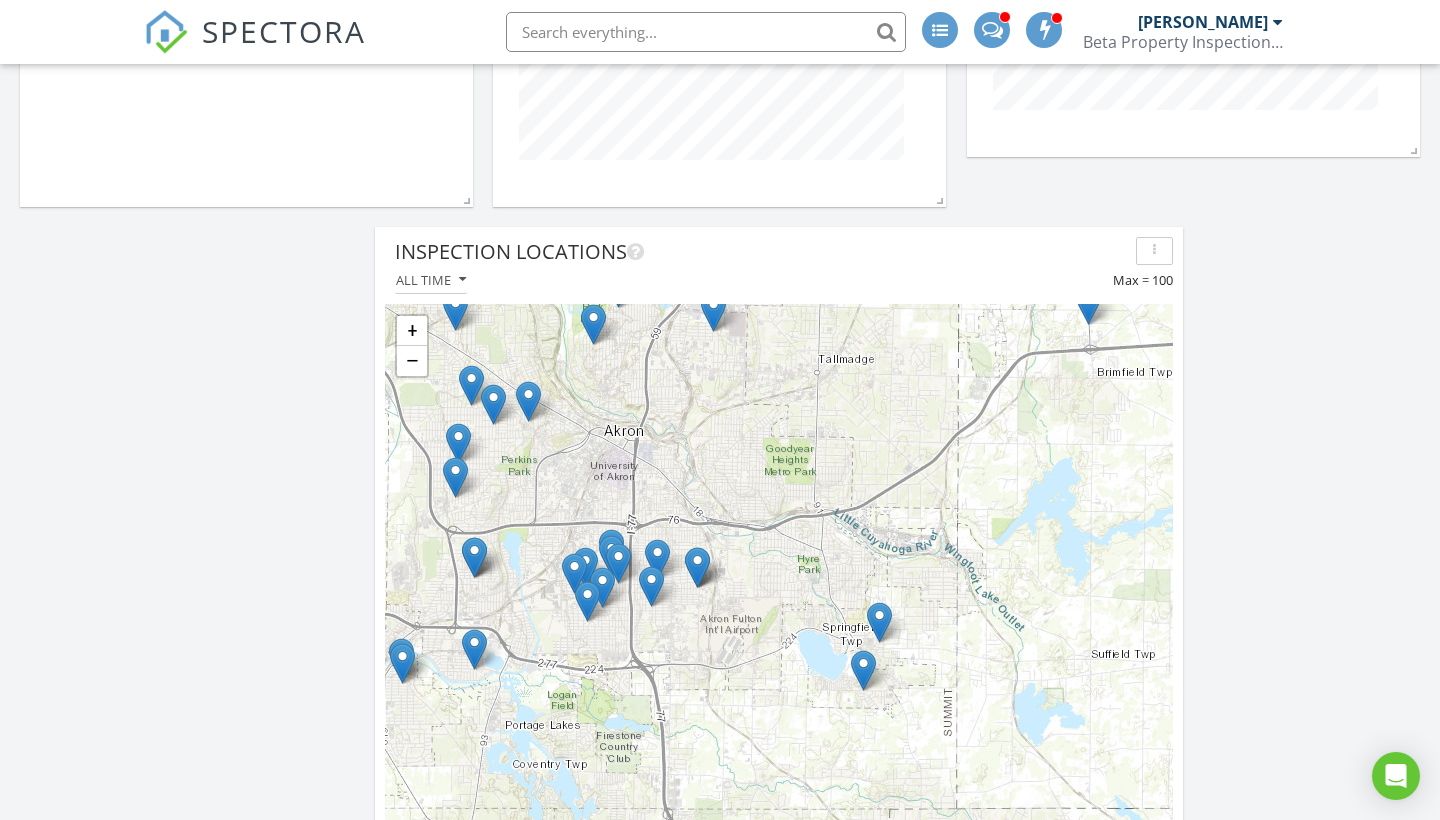 click on "+ − Leaflet  | Tiles © [PERSON_NAME]" at bounding box center [779, 926] 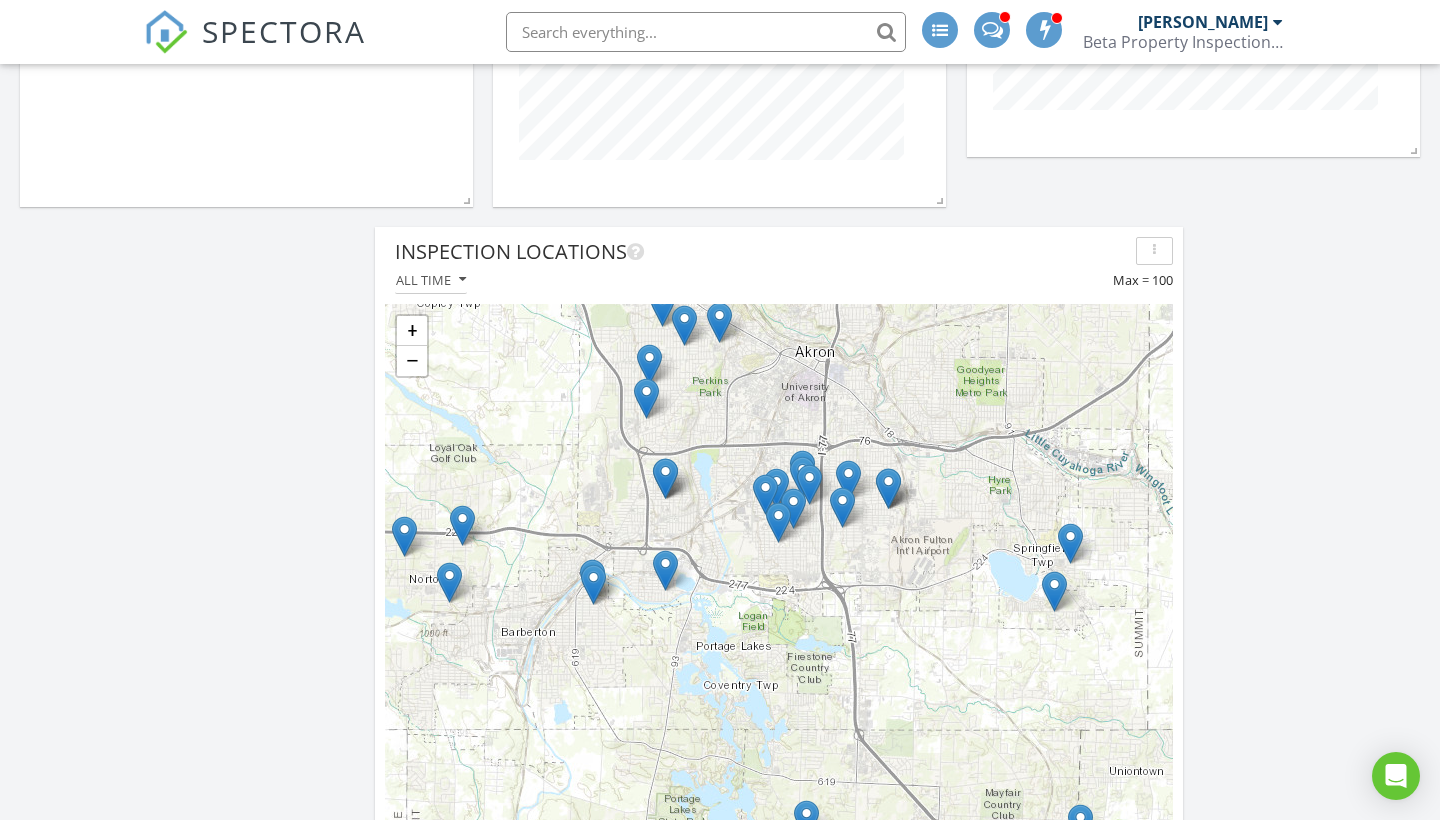 click on "+ − Leaflet  | Tiles © [PERSON_NAME]" at bounding box center [779, 926] 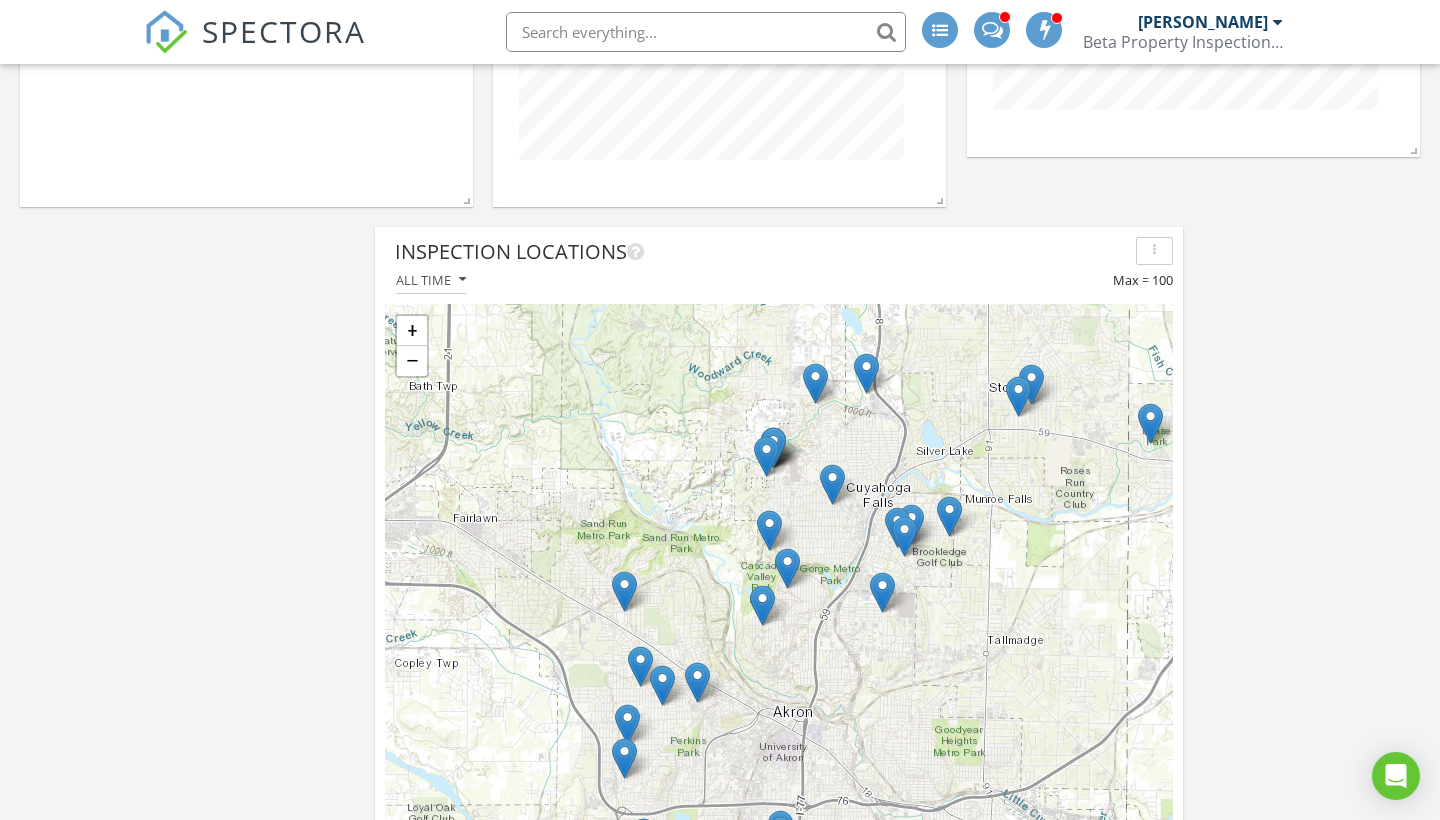 click at bounding box center [780, 836] 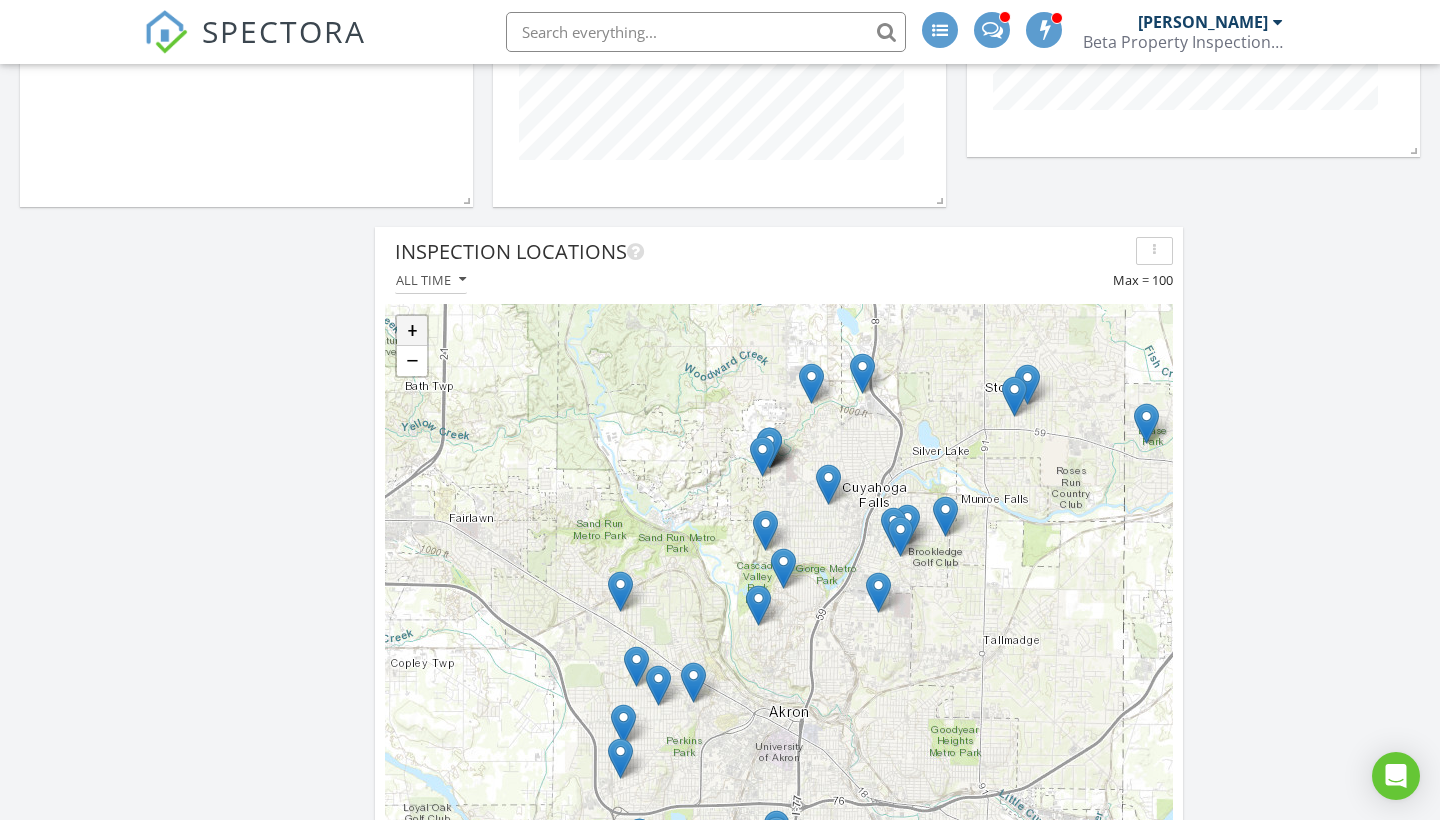 click on "+" at bounding box center (412, 331) 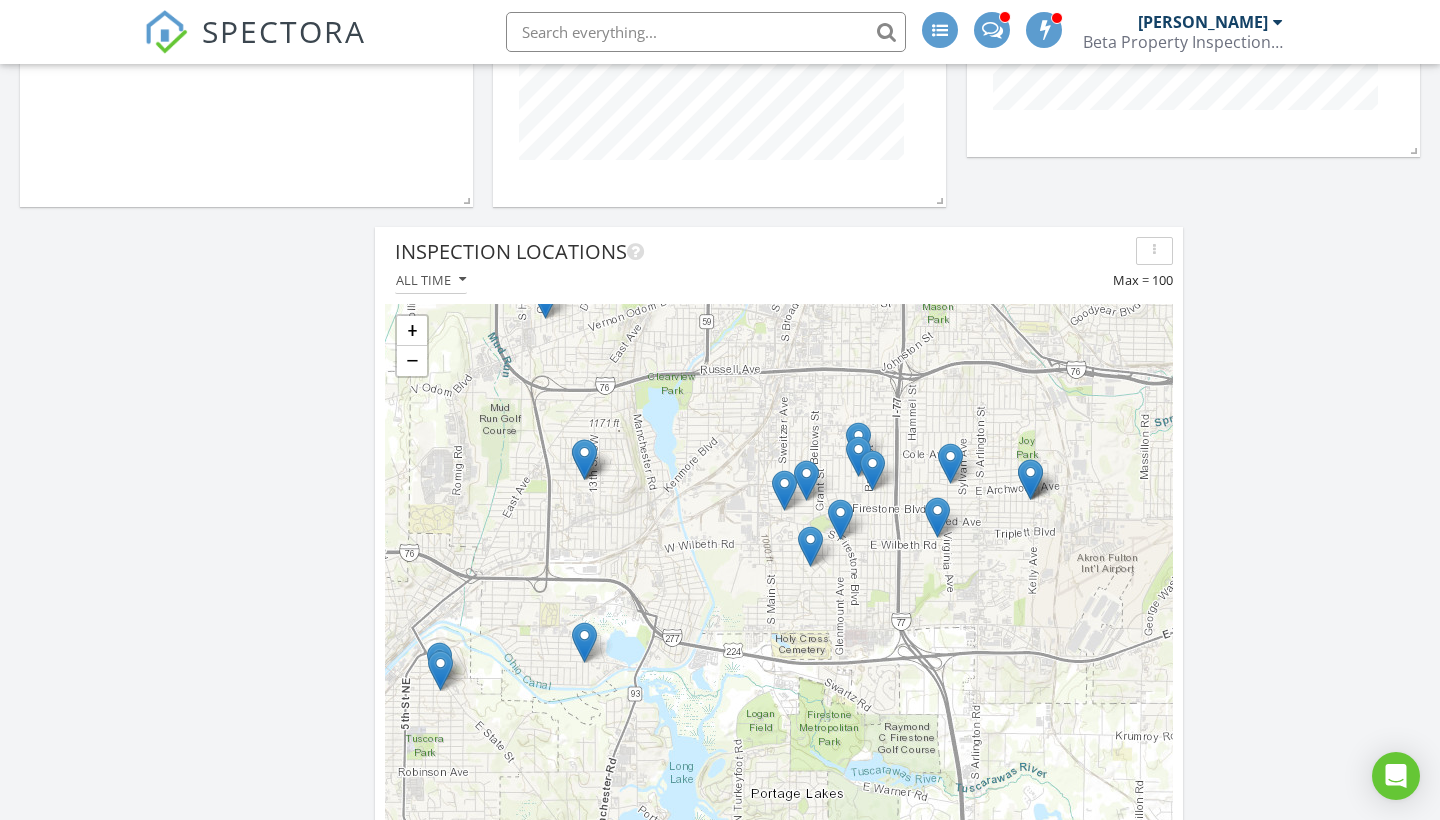 click on "+ − Leaflet  | Tiles © [PERSON_NAME]" at bounding box center (779, 926) 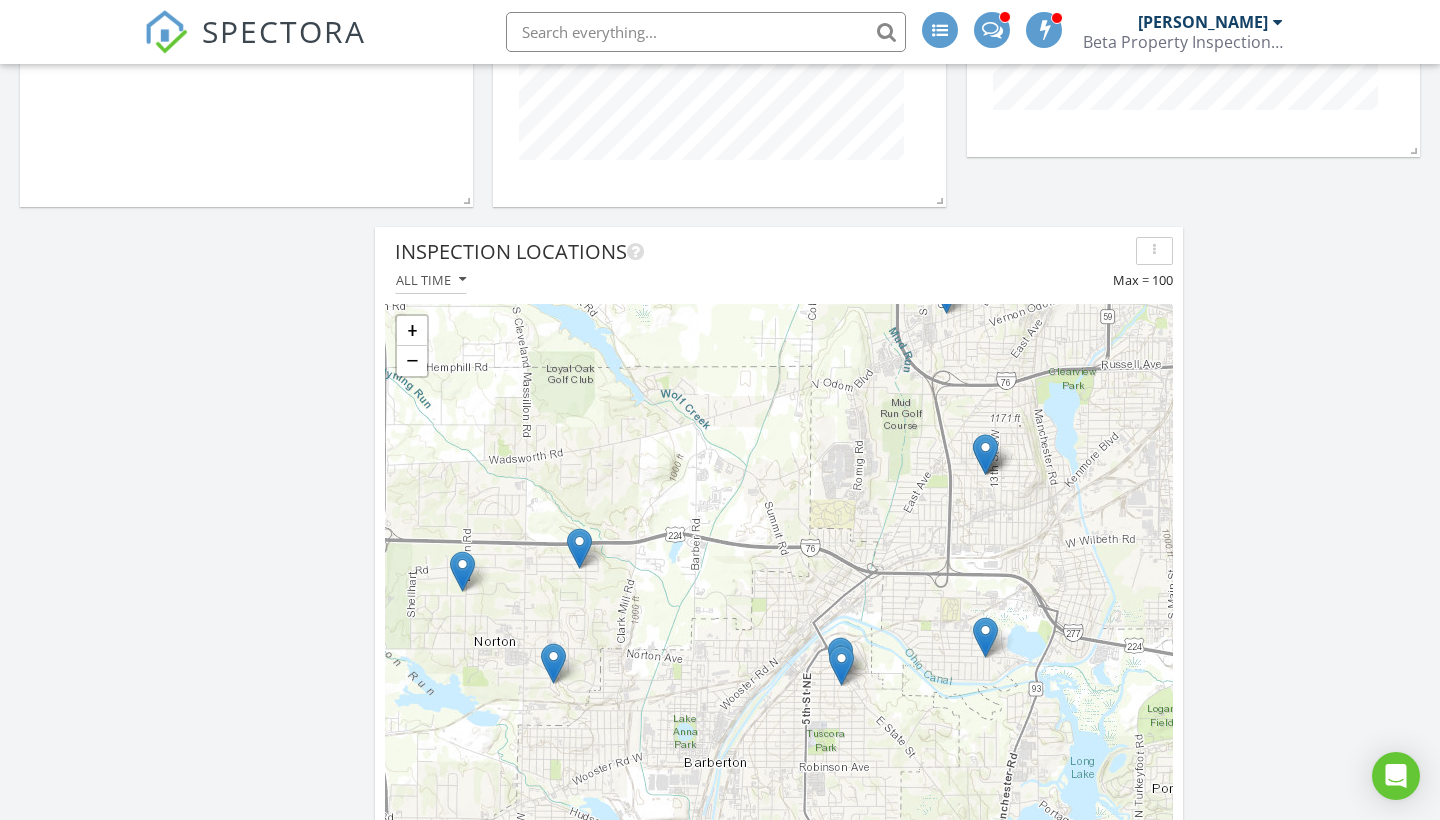 click on "+ − Leaflet  | Tiles © [PERSON_NAME]" at bounding box center (779, 926) 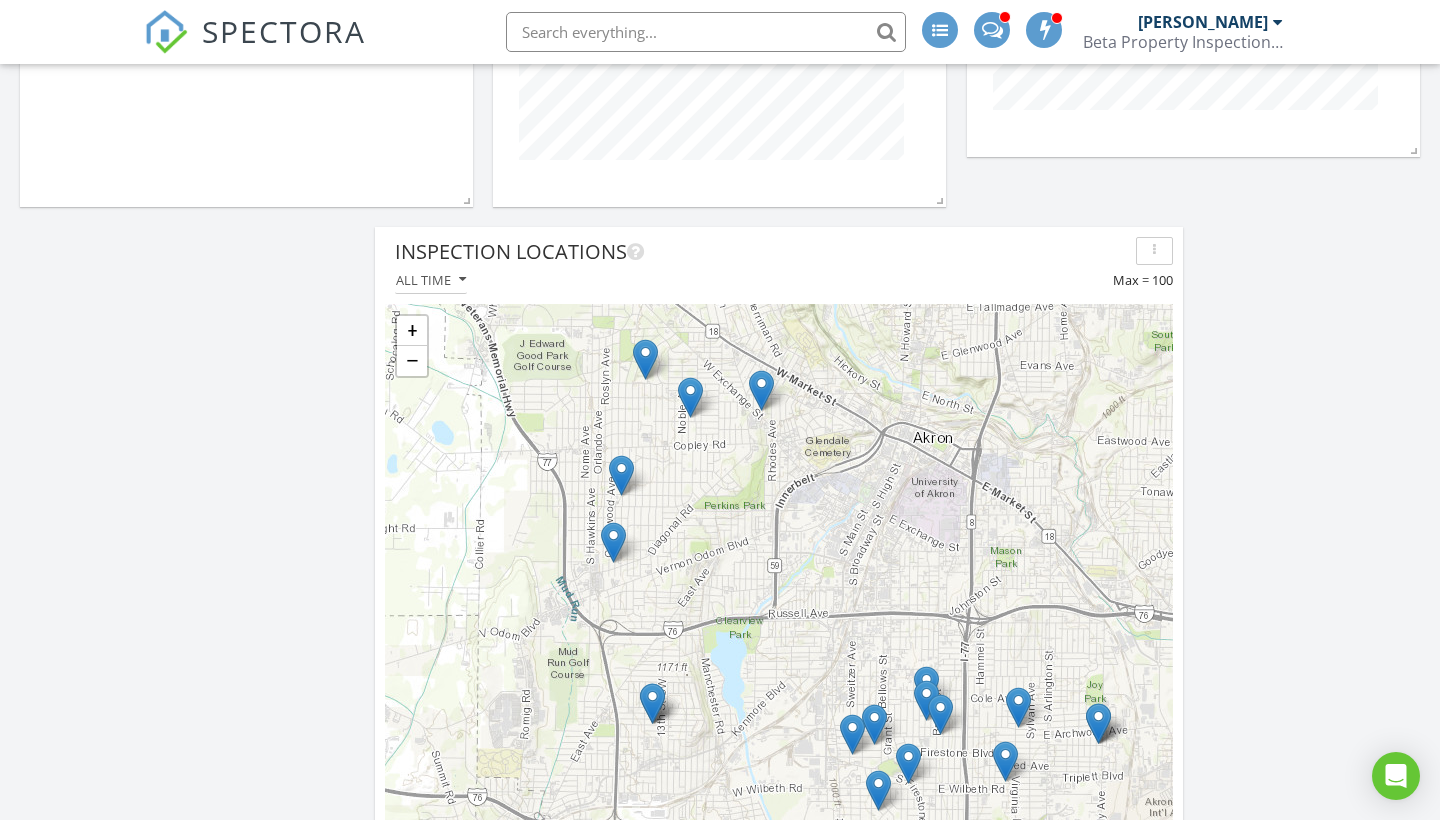click on "+ − Leaflet  | Tiles © [PERSON_NAME]" at bounding box center (779, 926) 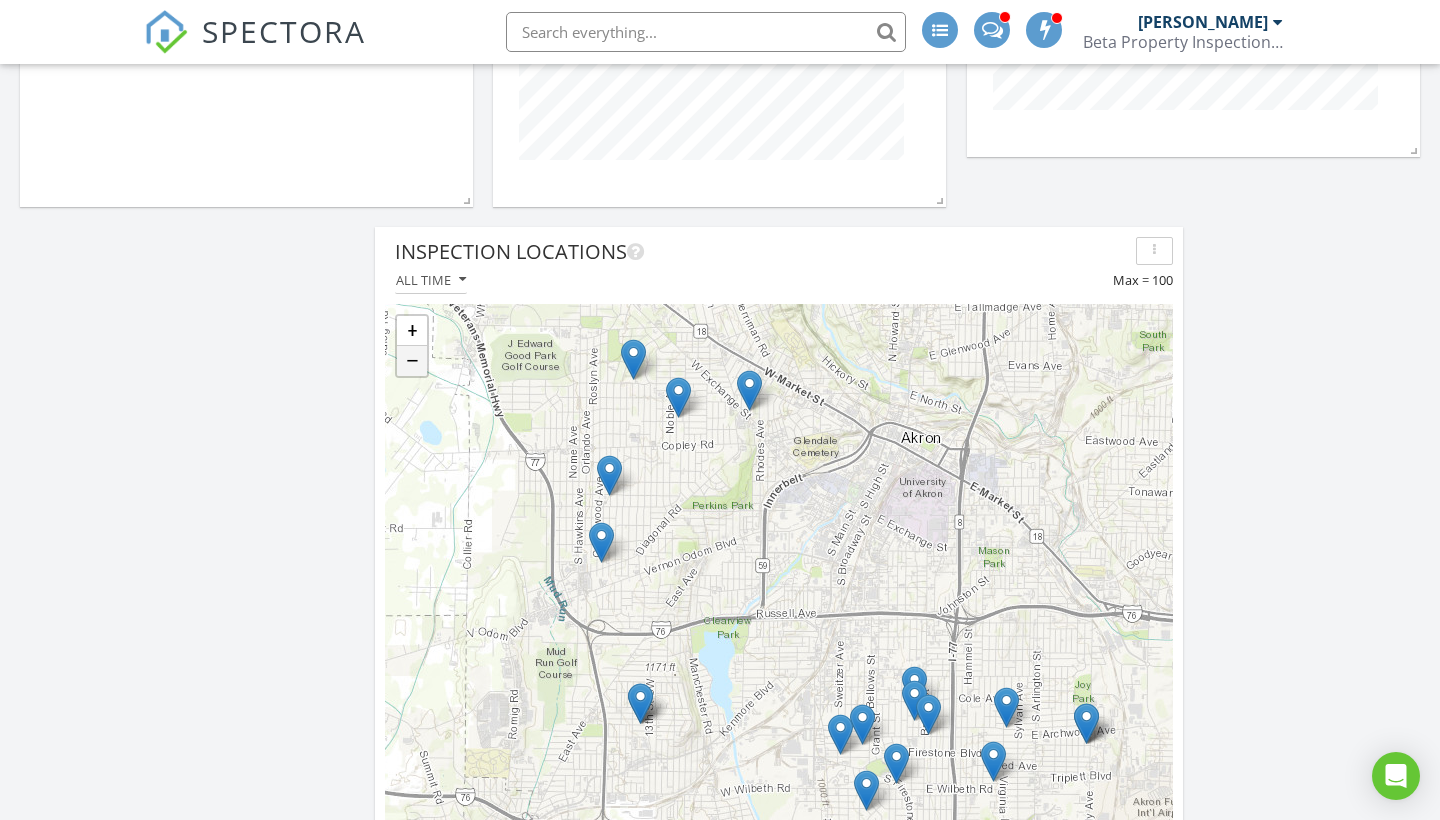 click on "−" at bounding box center (412, 361) 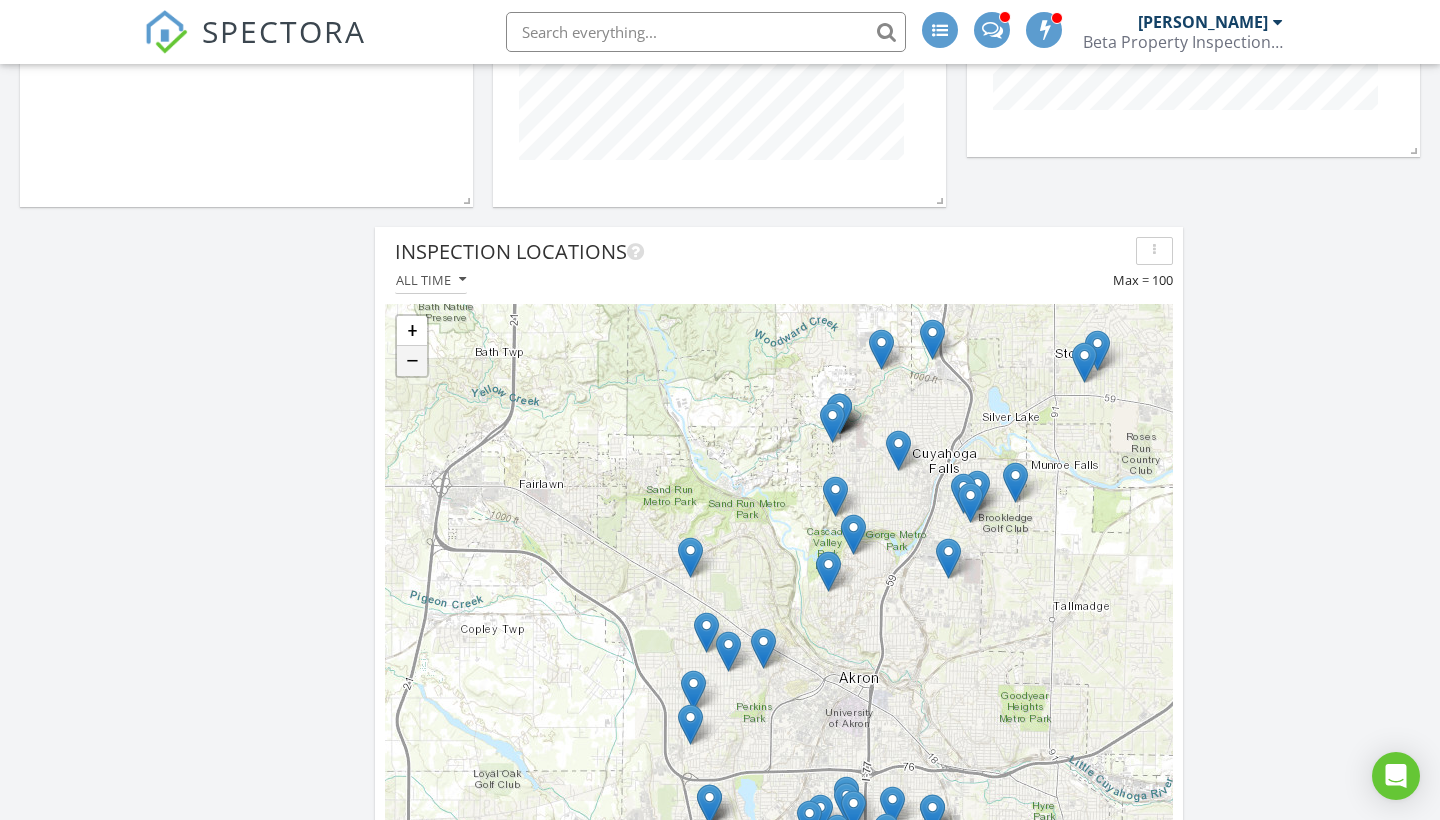 click on "−" at bounding box center (412, 361) 